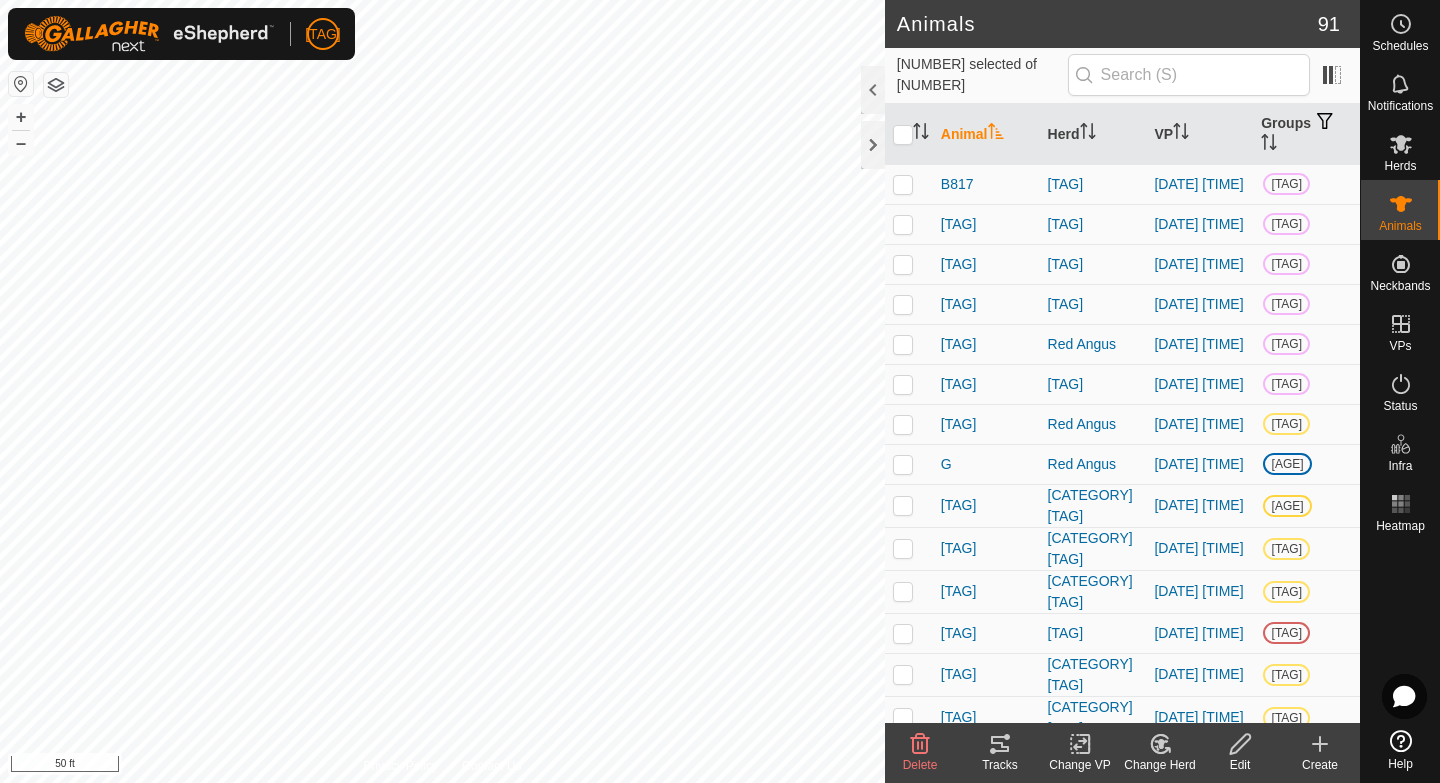 scroll, scrollTop: 0, scrollLeft: 0, axis: both 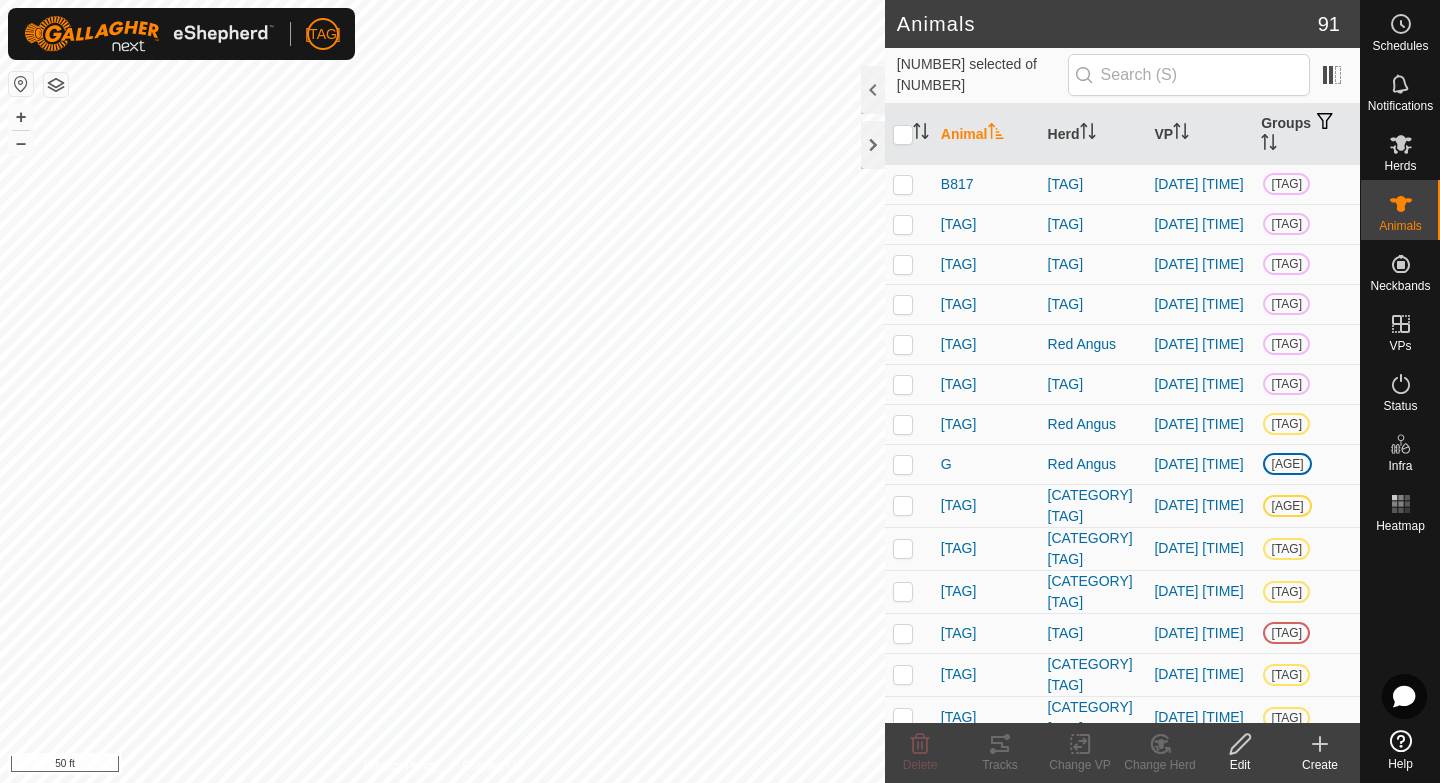 checkbox on "true" 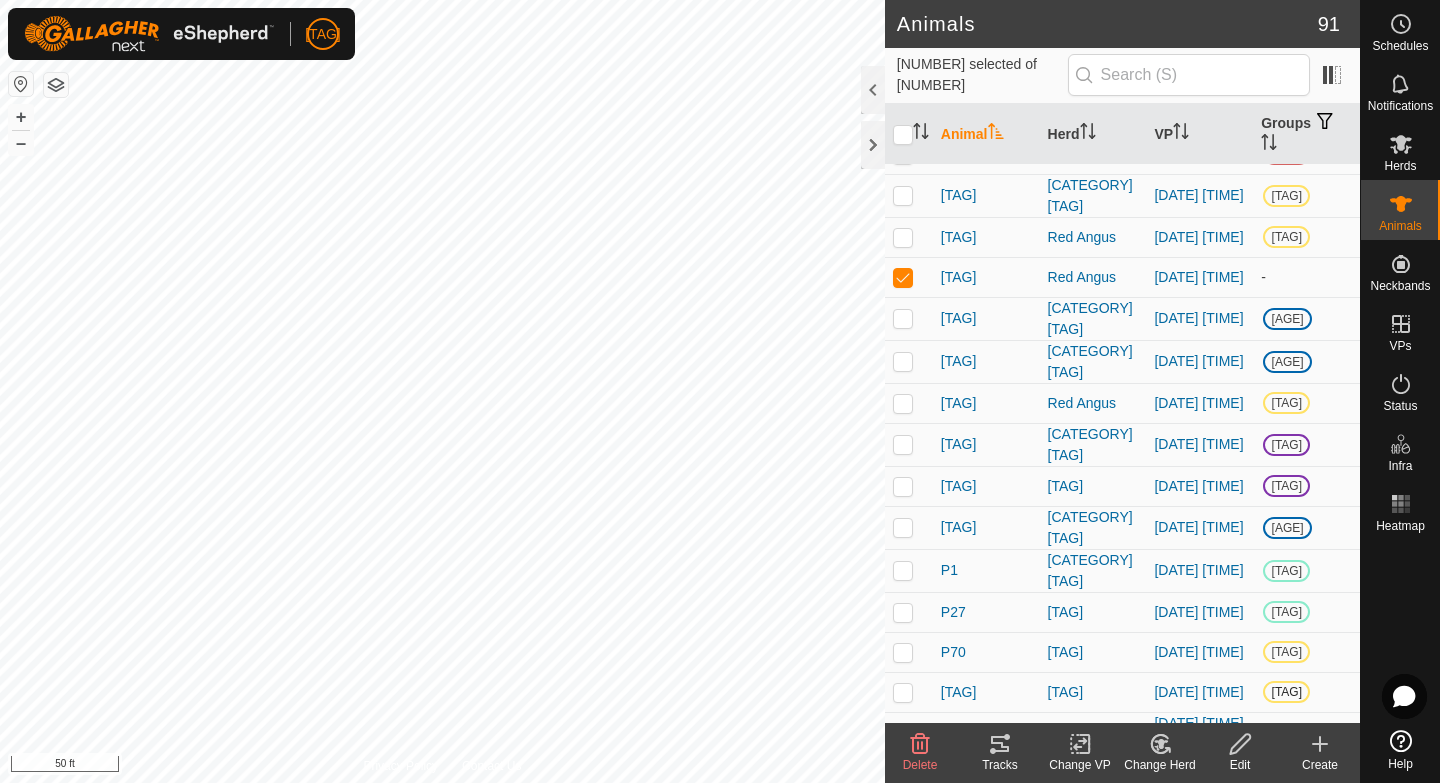 scroll, scrollTop: 853, scrollLeft: 0, axis: vertical 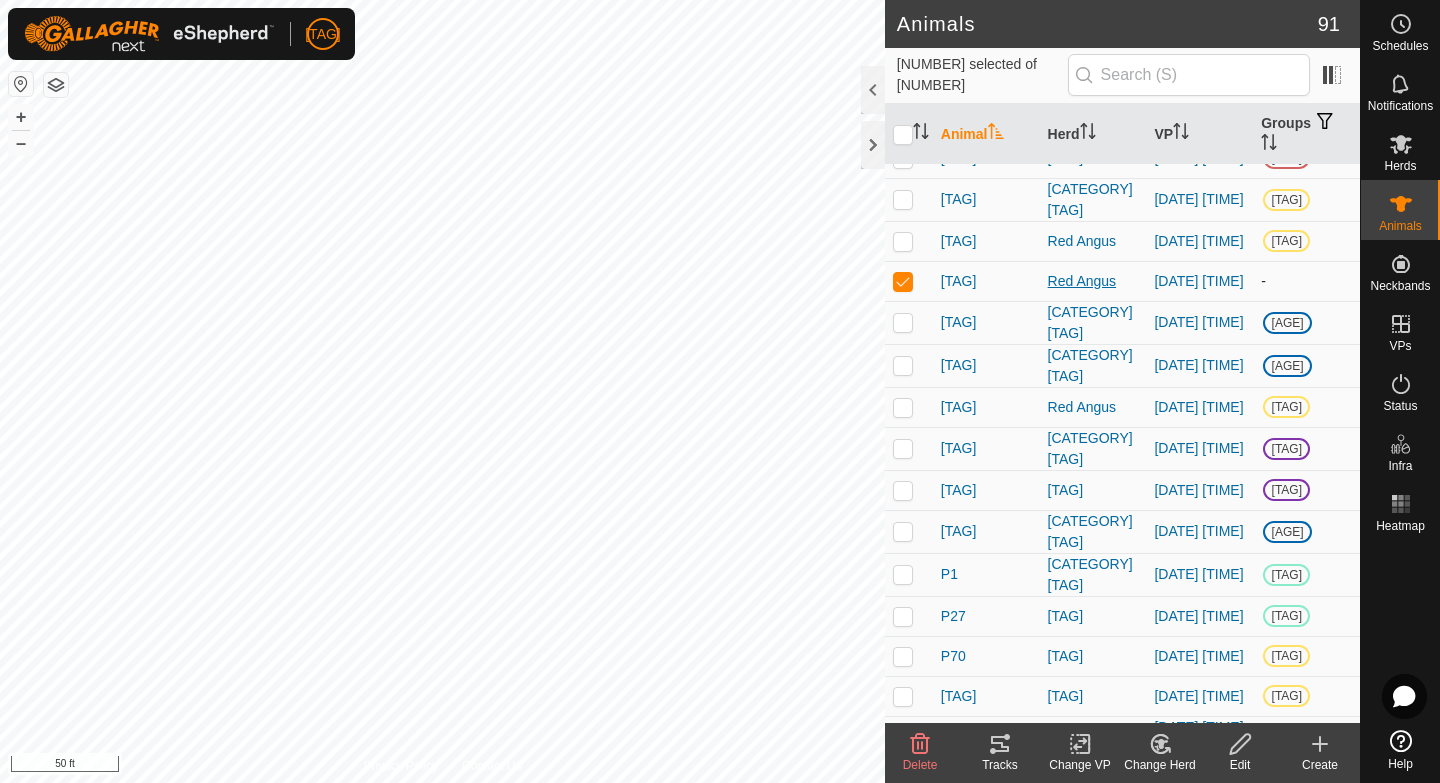 click on "Red Angus" at bounding box center (1093, 281) 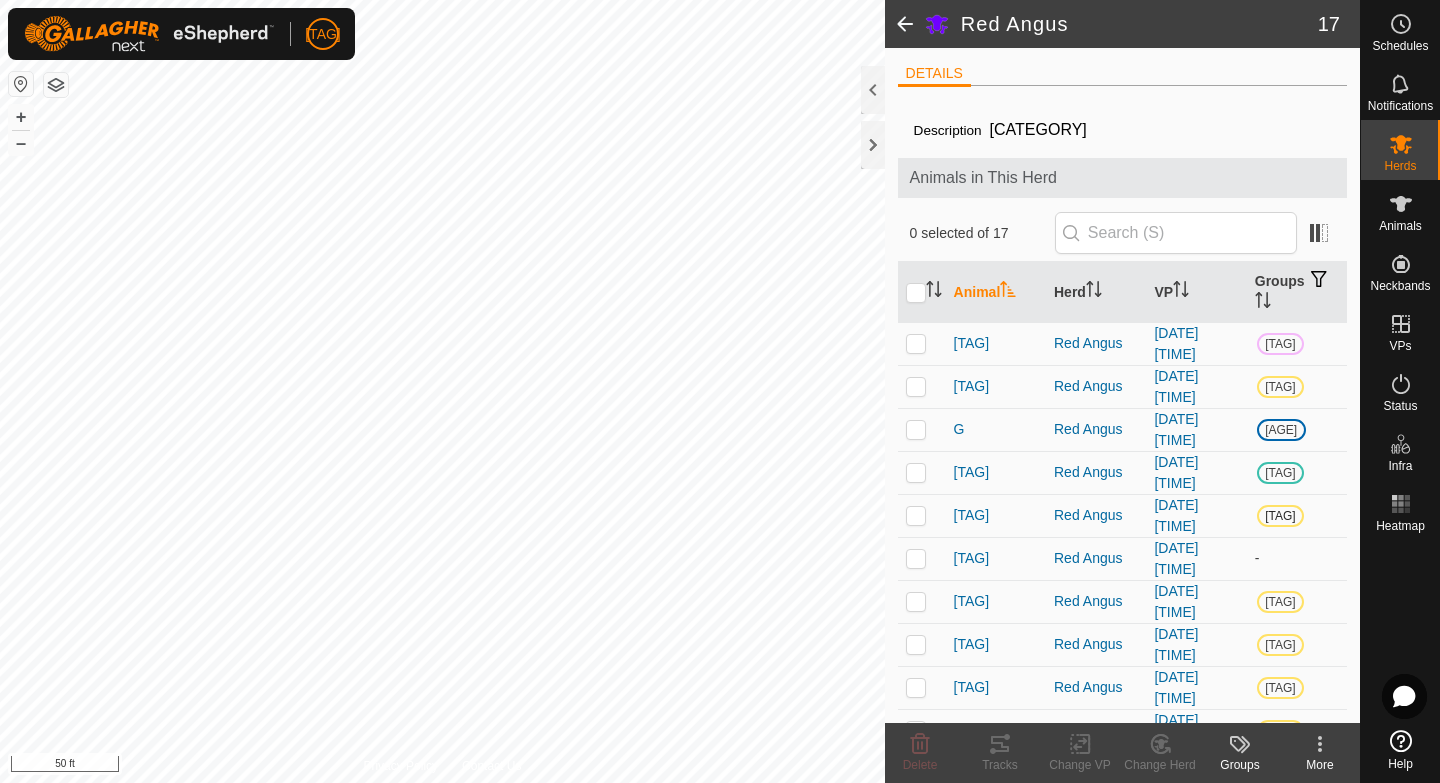 scroll, scrollTop: 329, scrollLeft: 0, axis: vertical 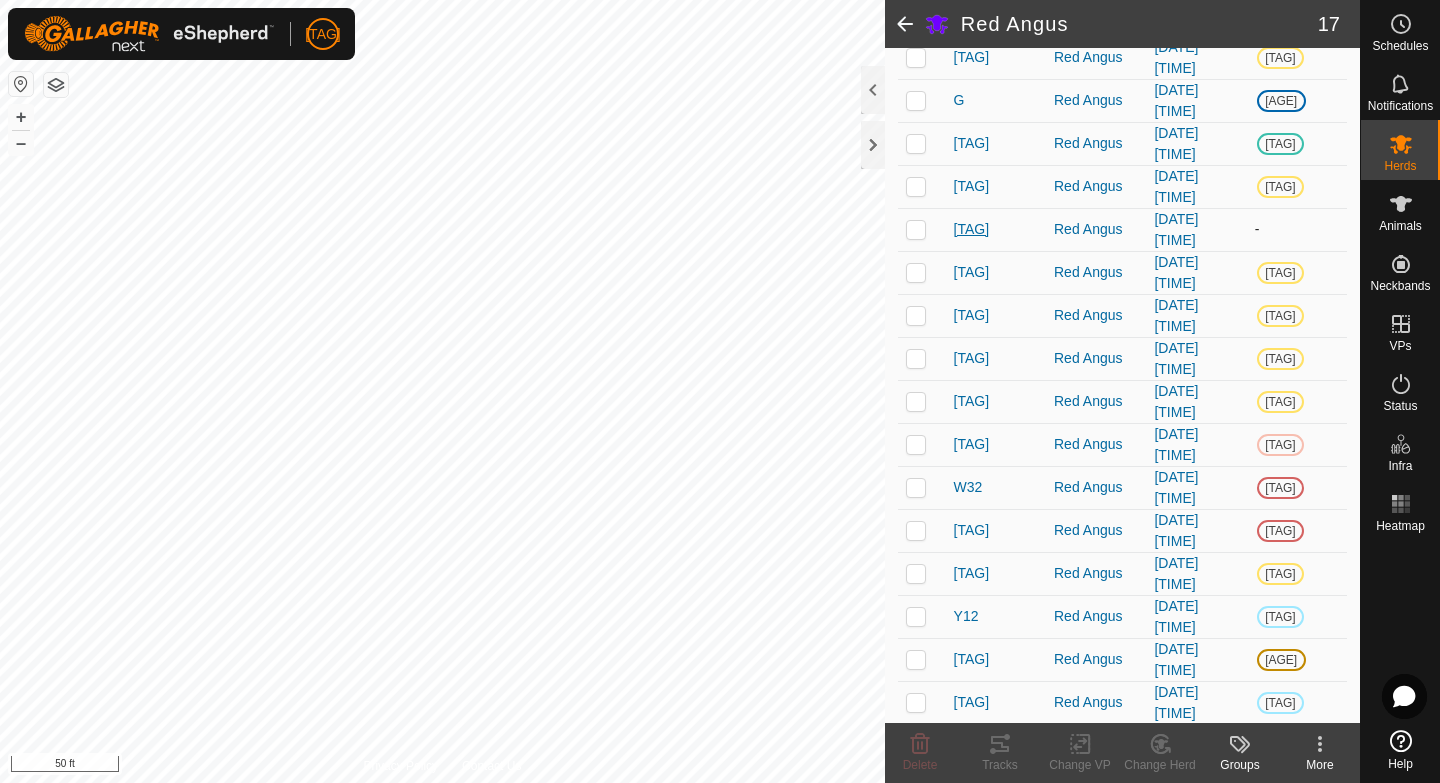 click on "[TAG]" at bounding box center [972, 229] 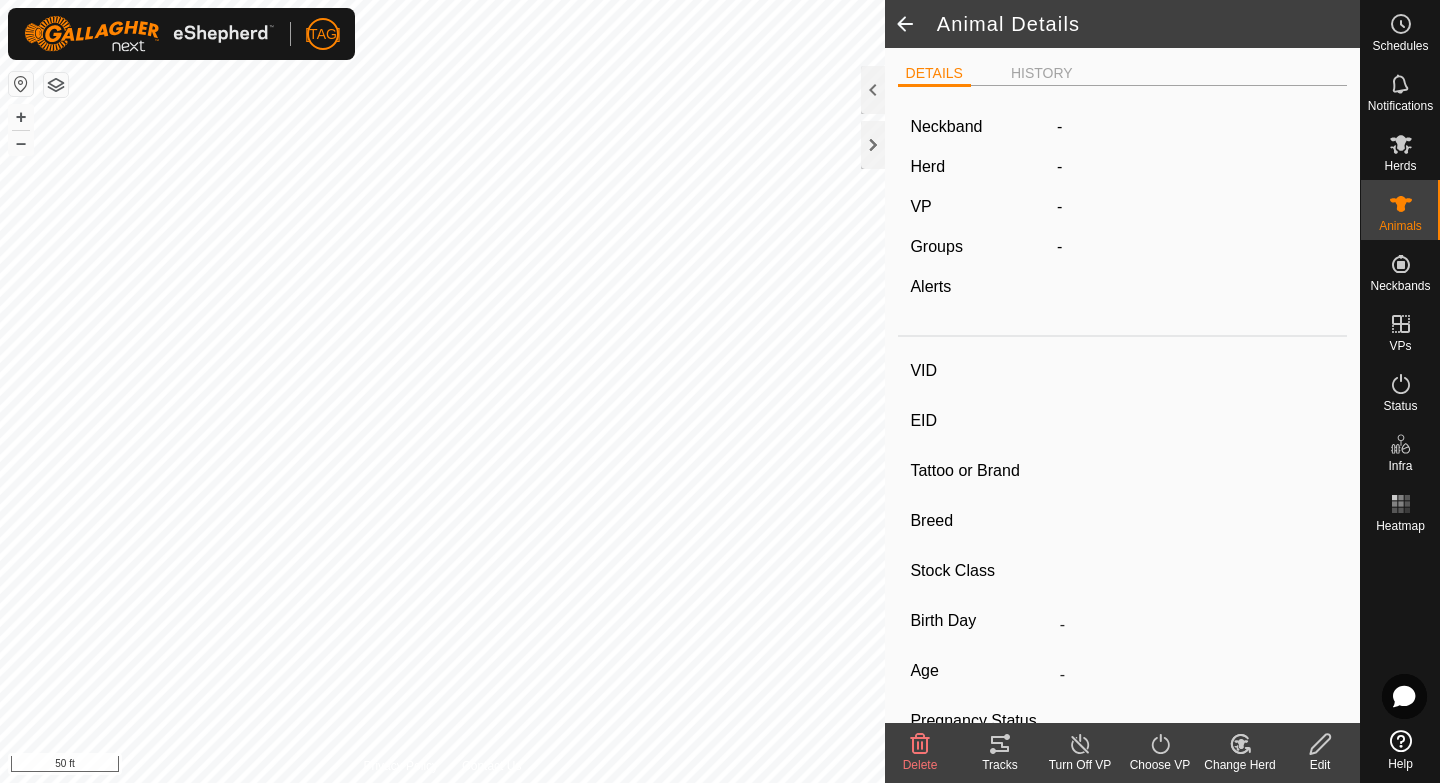 type on "[TAG]" 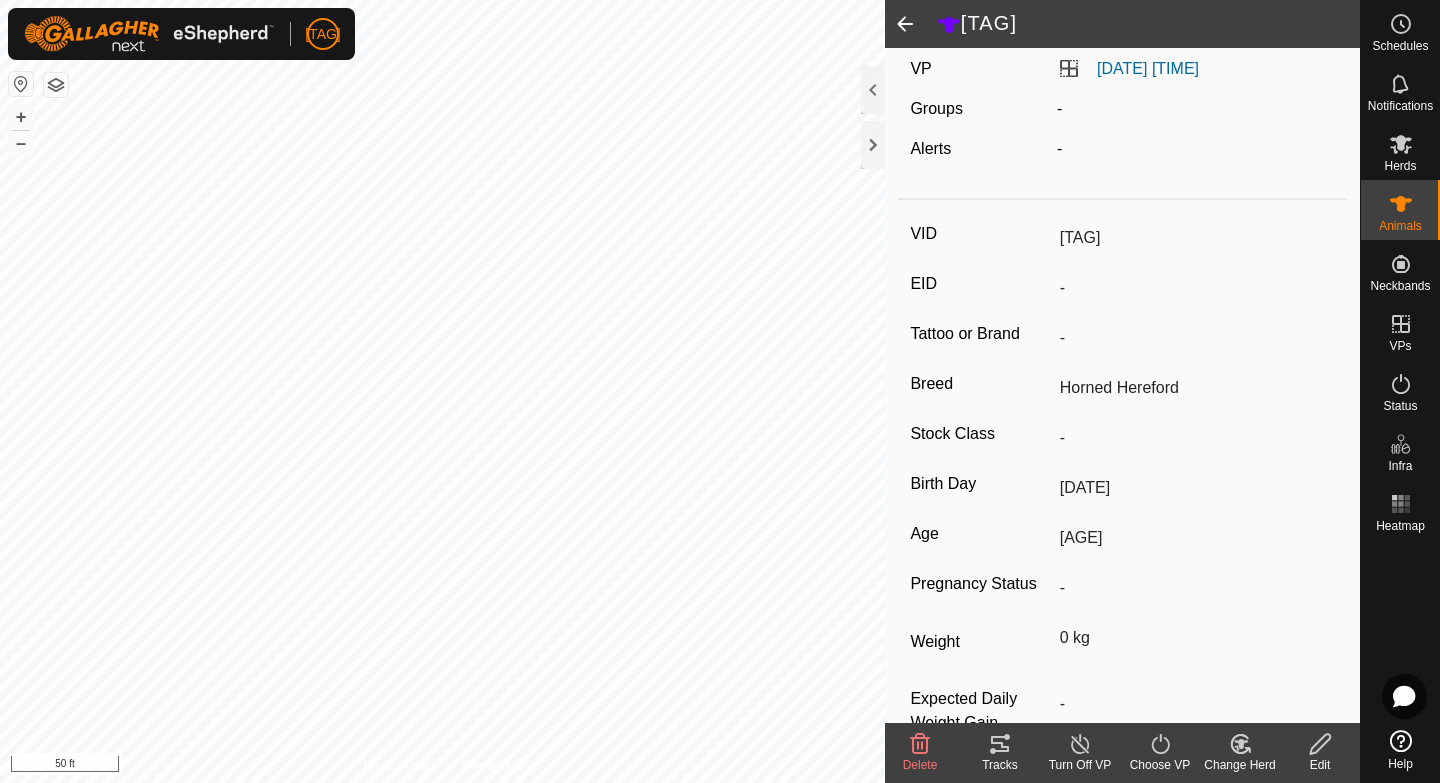 scroll, scrollTop: 0, scrollLeft: 0, axis: both 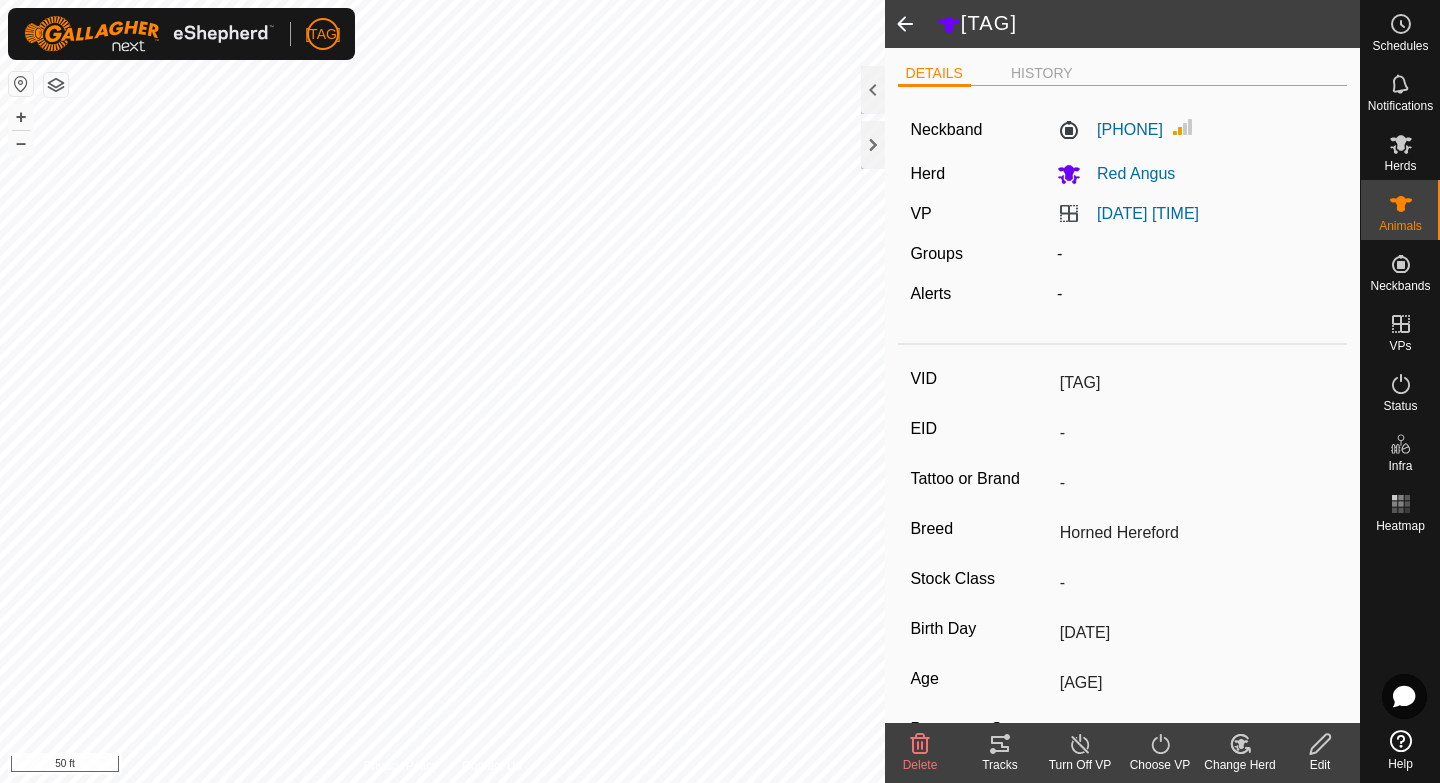 click 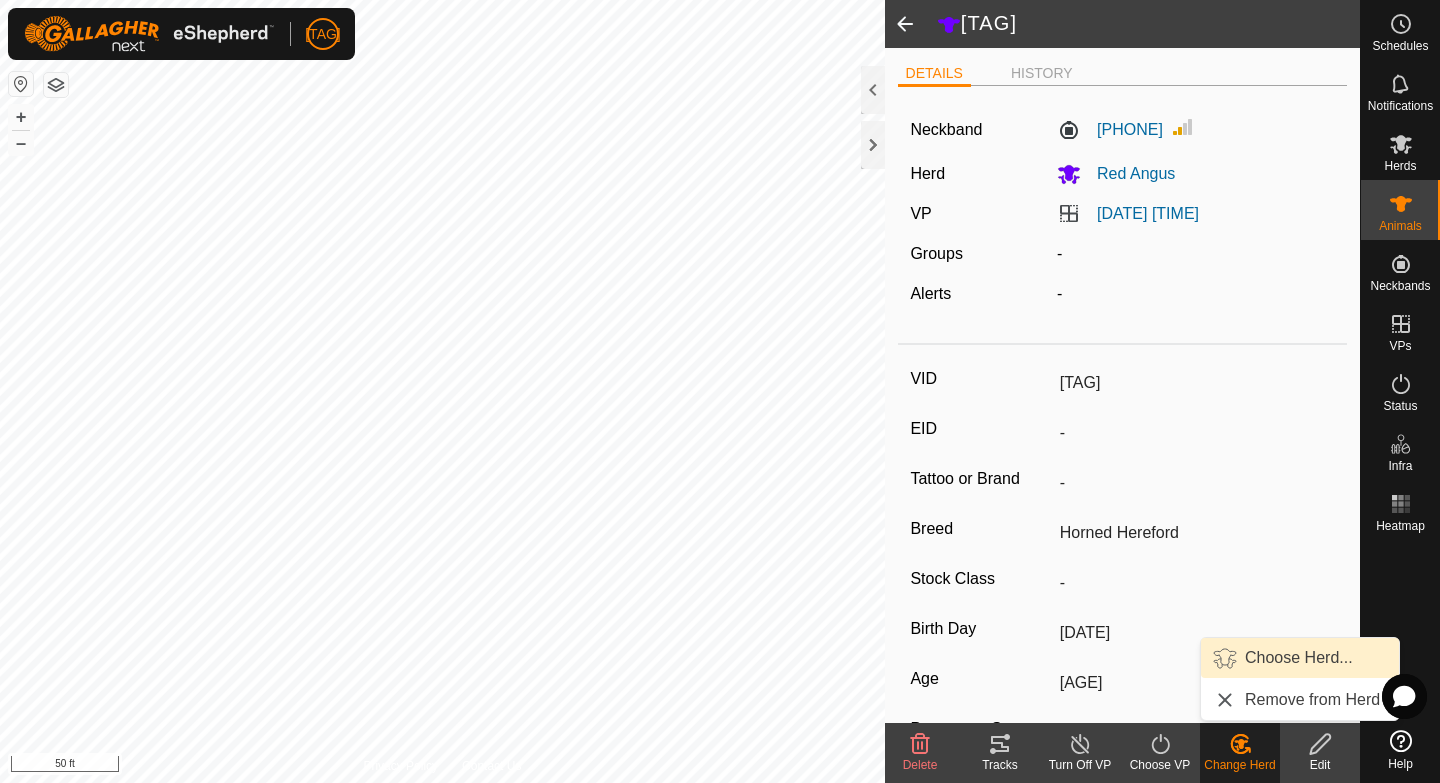 click on "Choose Herd..." at bounding box center (1300, 658) 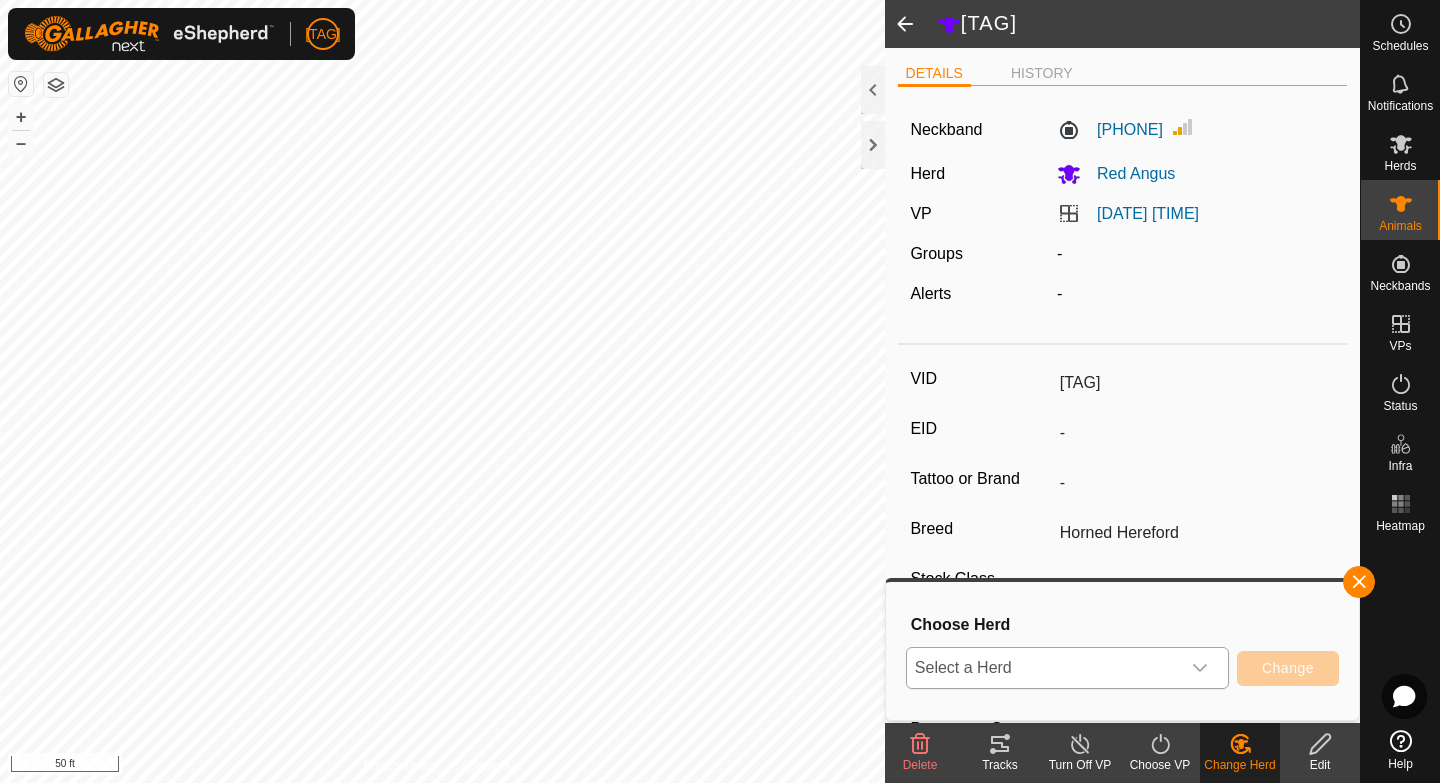click at bounding box center (1200, 668) 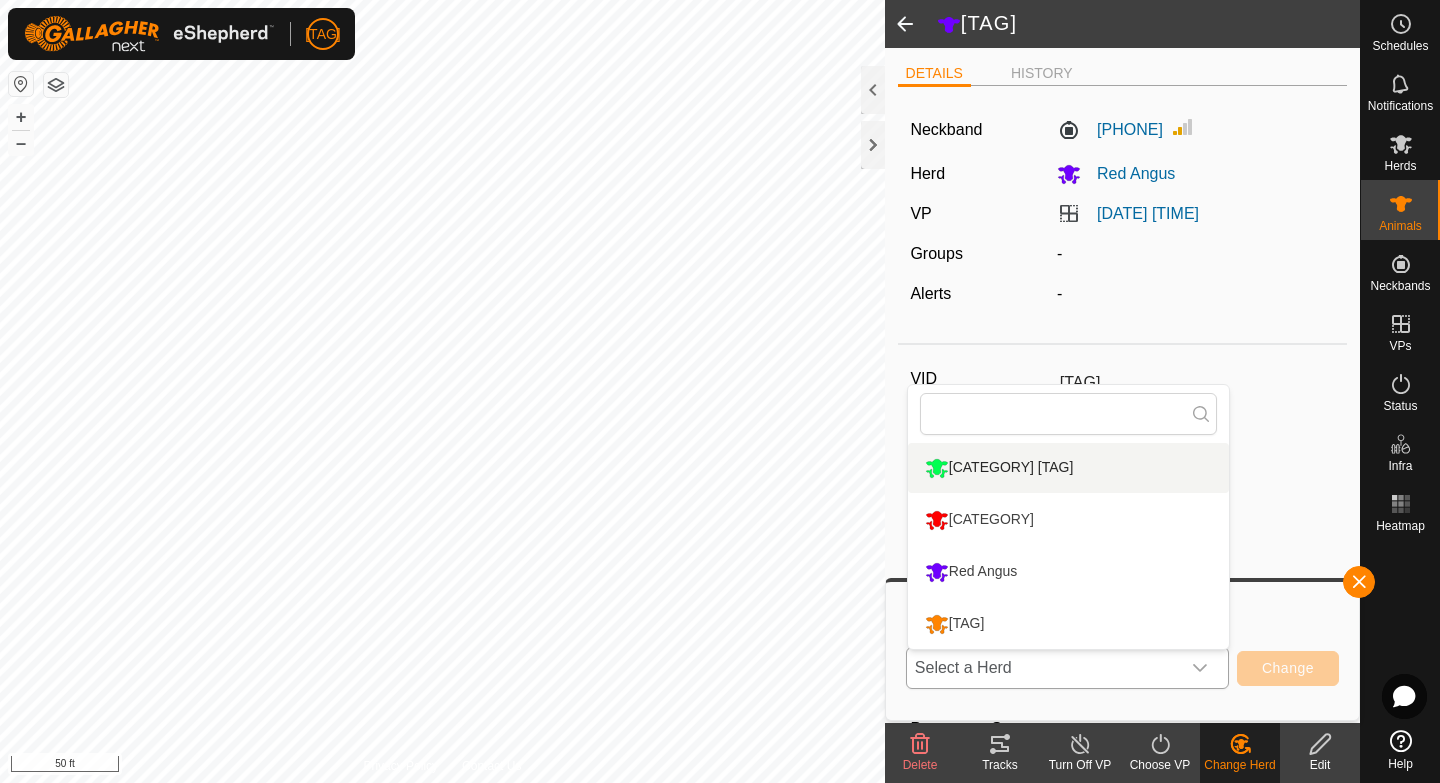click on "[CATEGORY] [TAG]" at bounding box center (1068, 468) 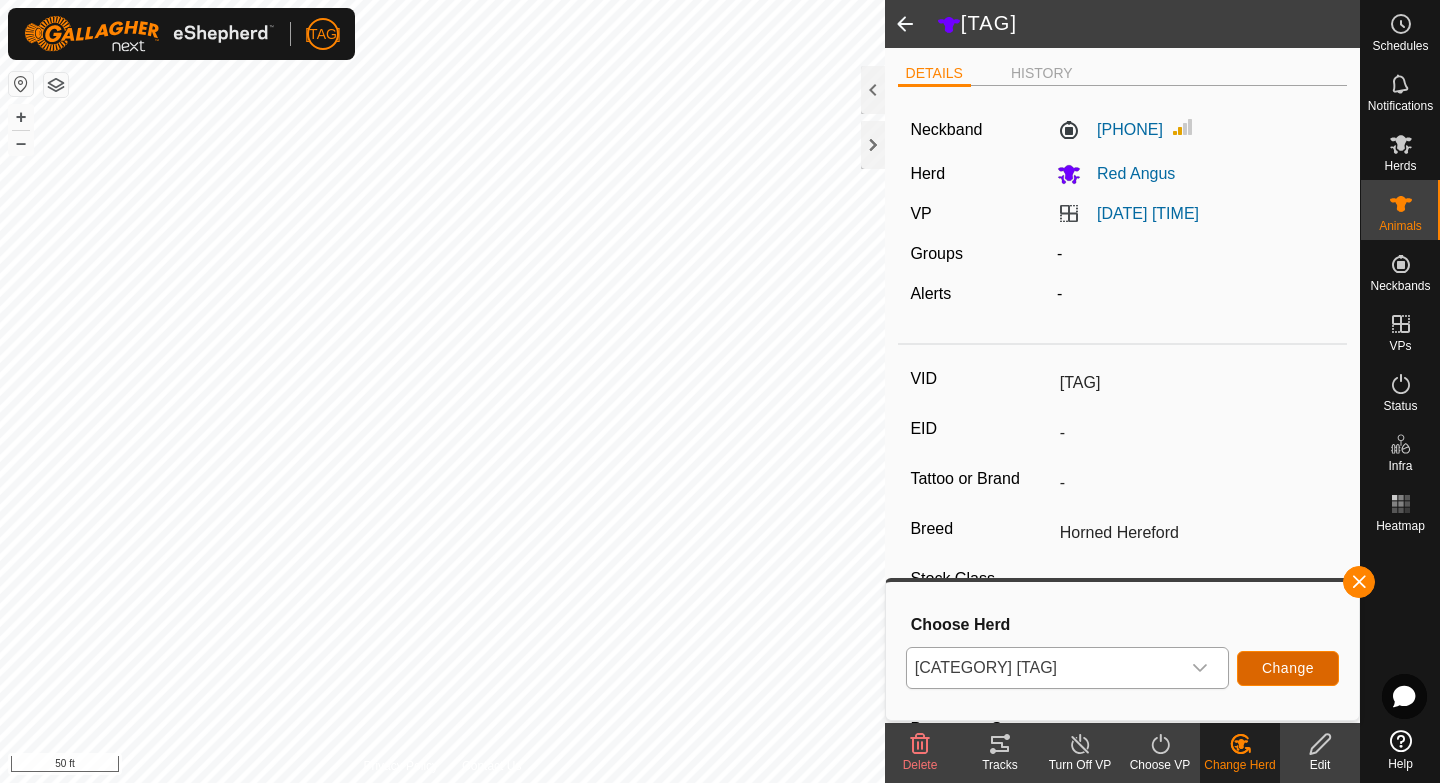 click on "Change" at bounding box center [1288, 668] 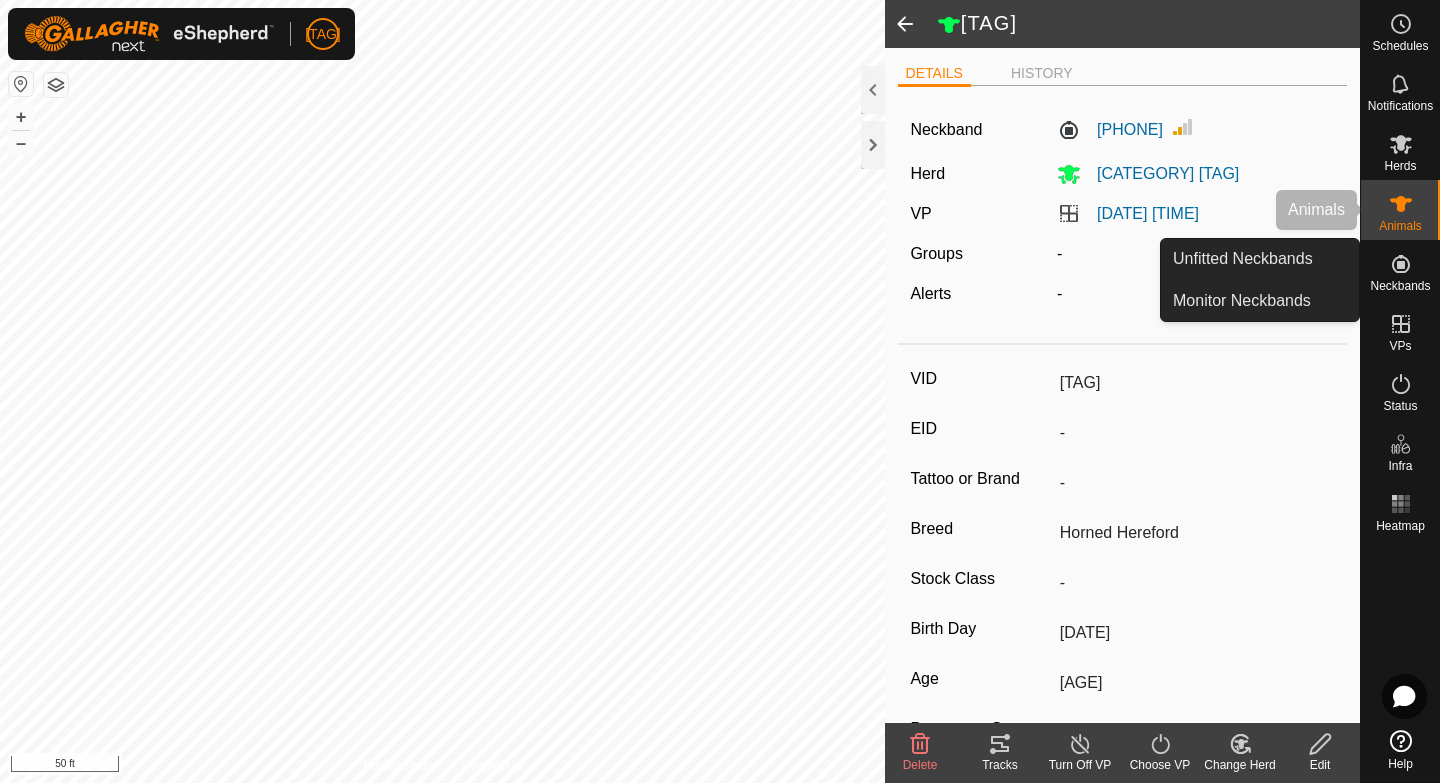 click on "Animals" at bounding box center [1400, 210] 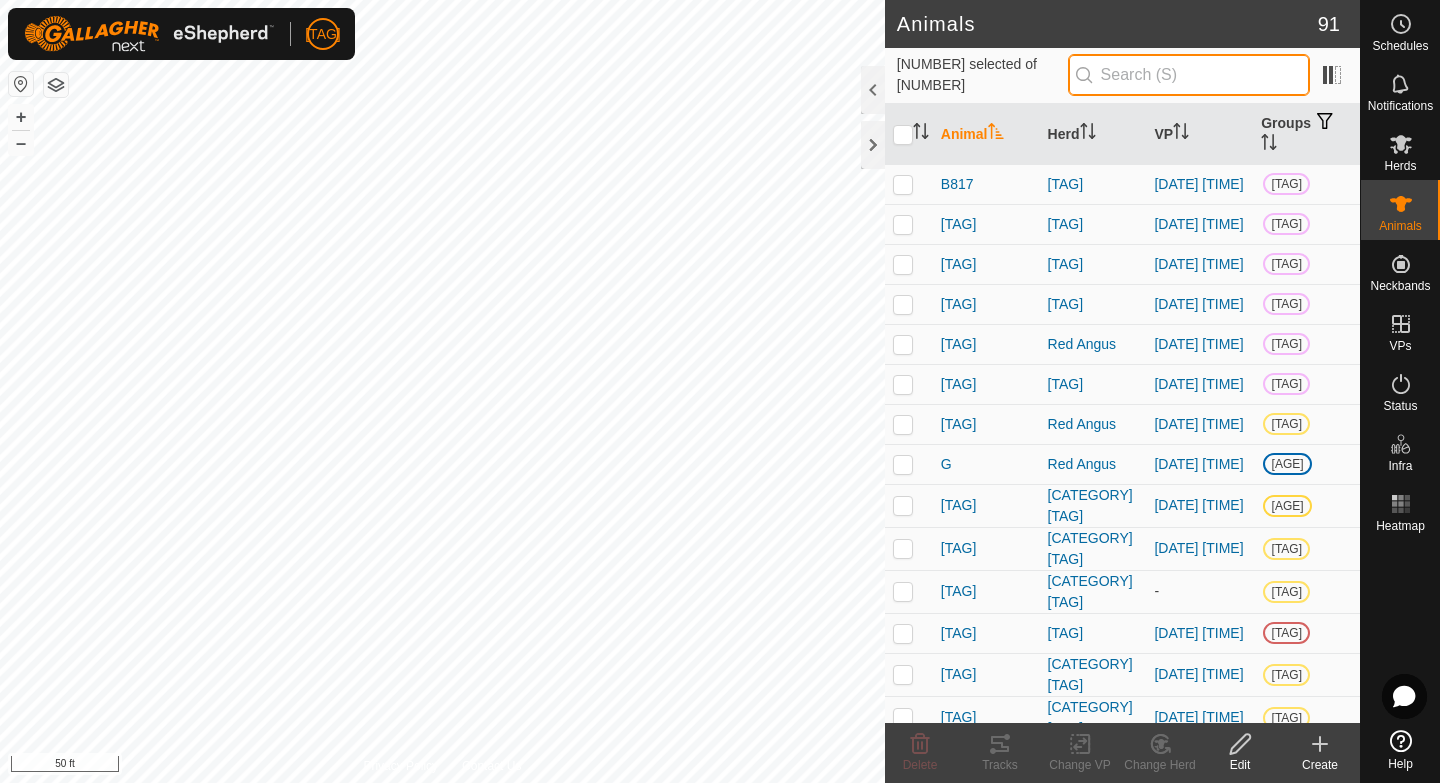 click at bounding box center [1189, 75] 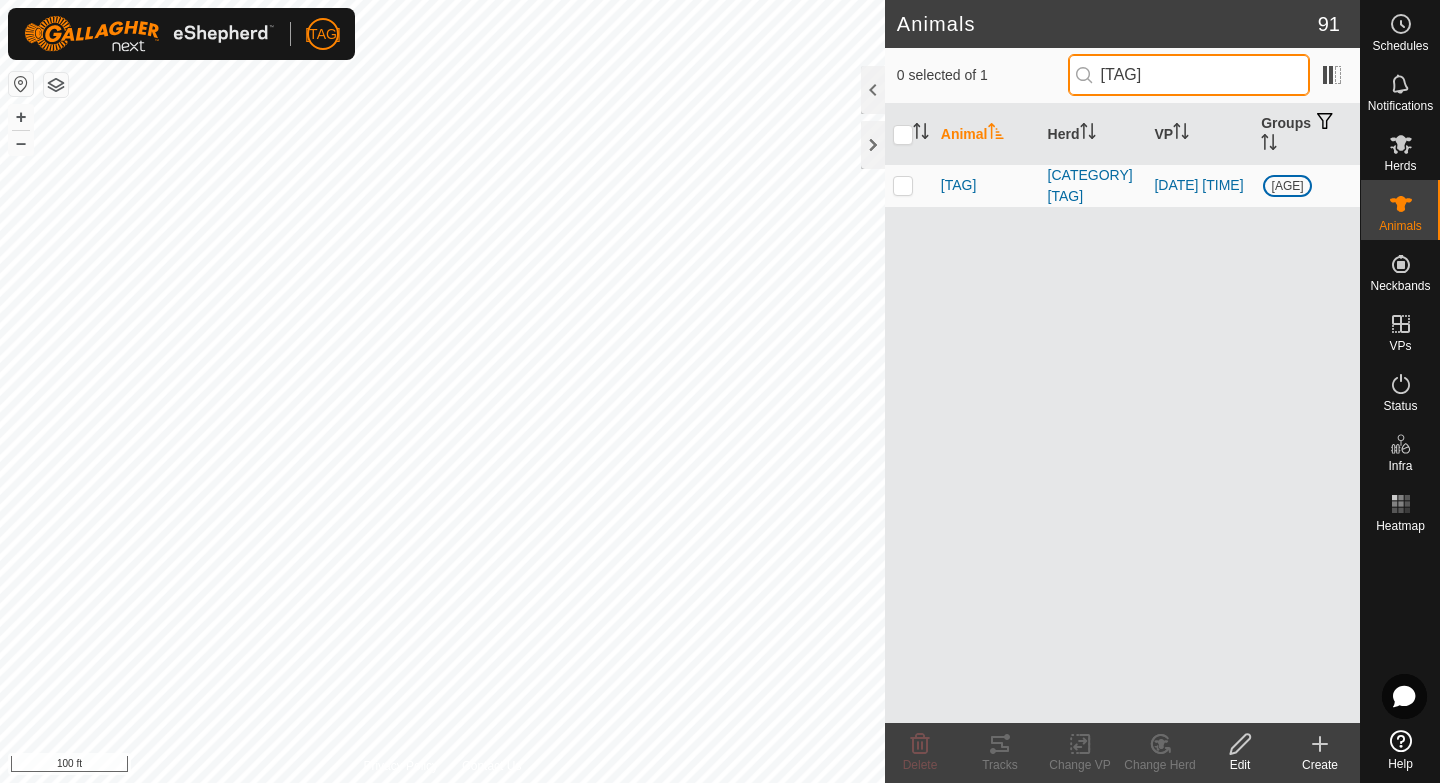 type on "[TAG]" 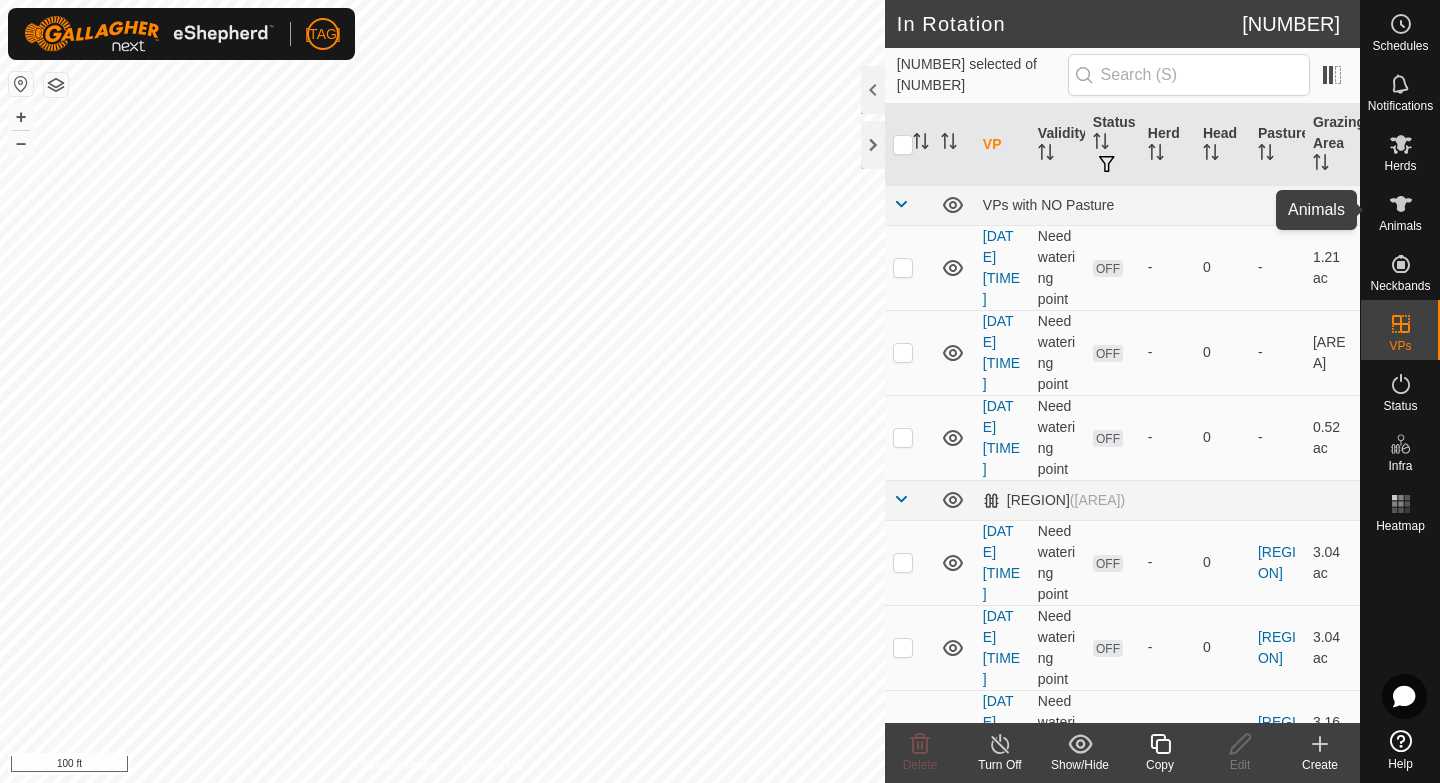 click on "Animals" at bounding box center [1400, 226] 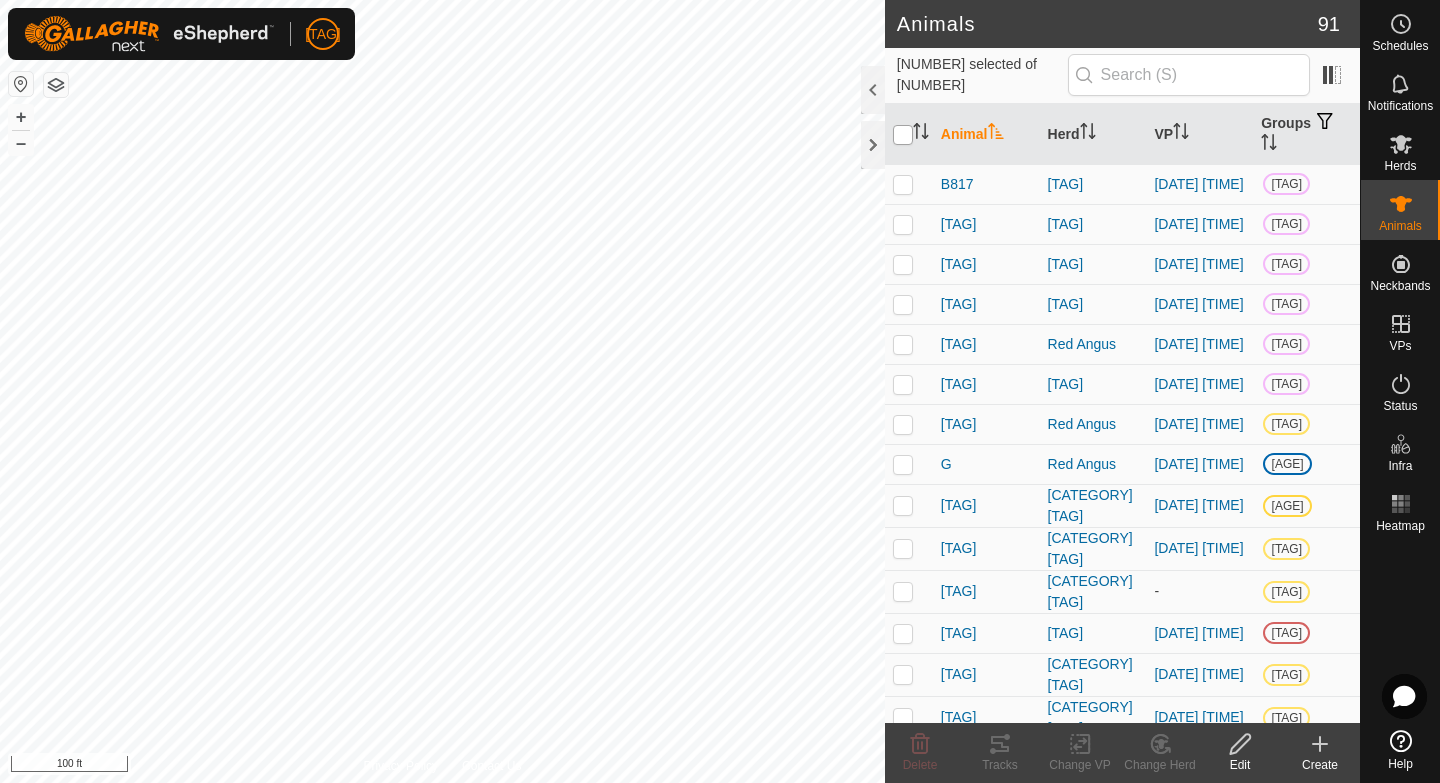 click at bounding box center (903, 135) 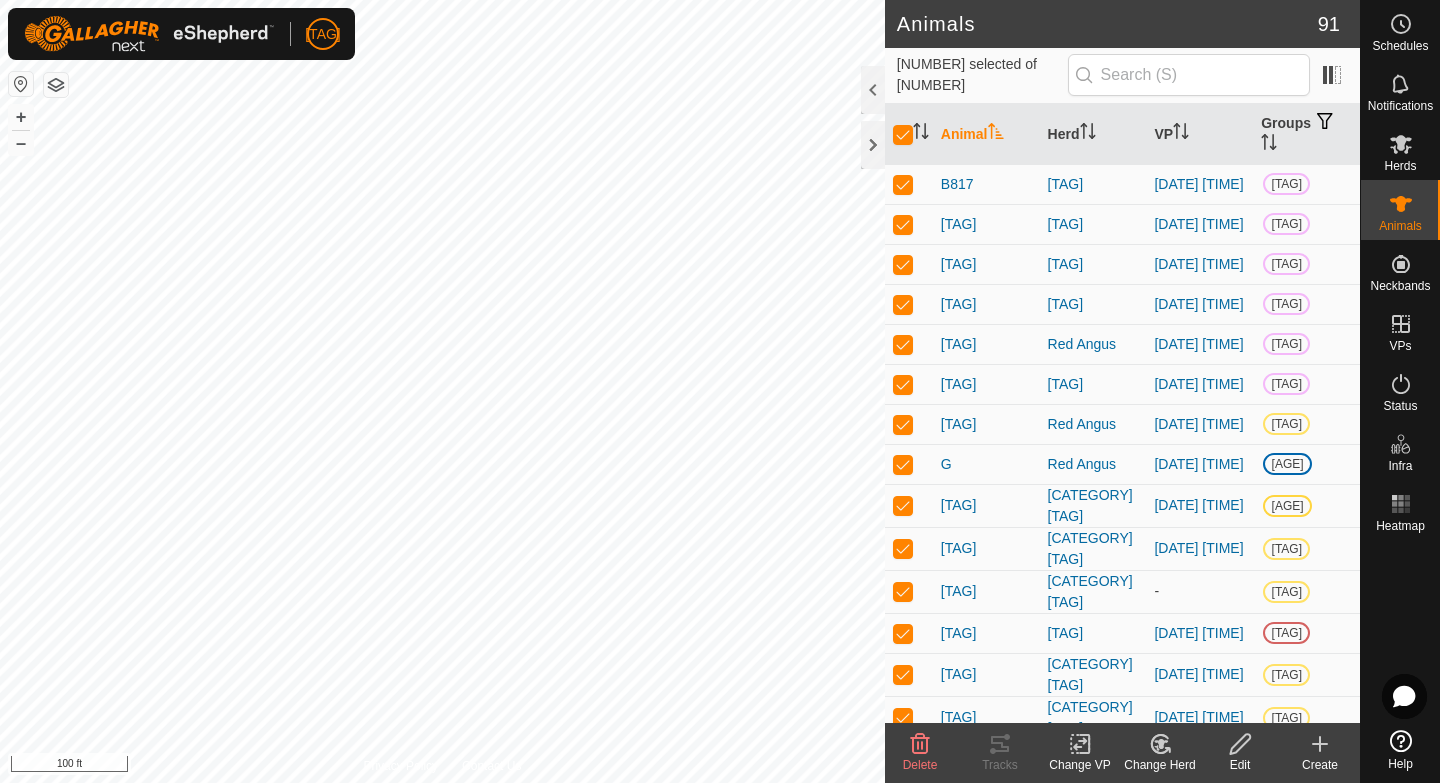 click 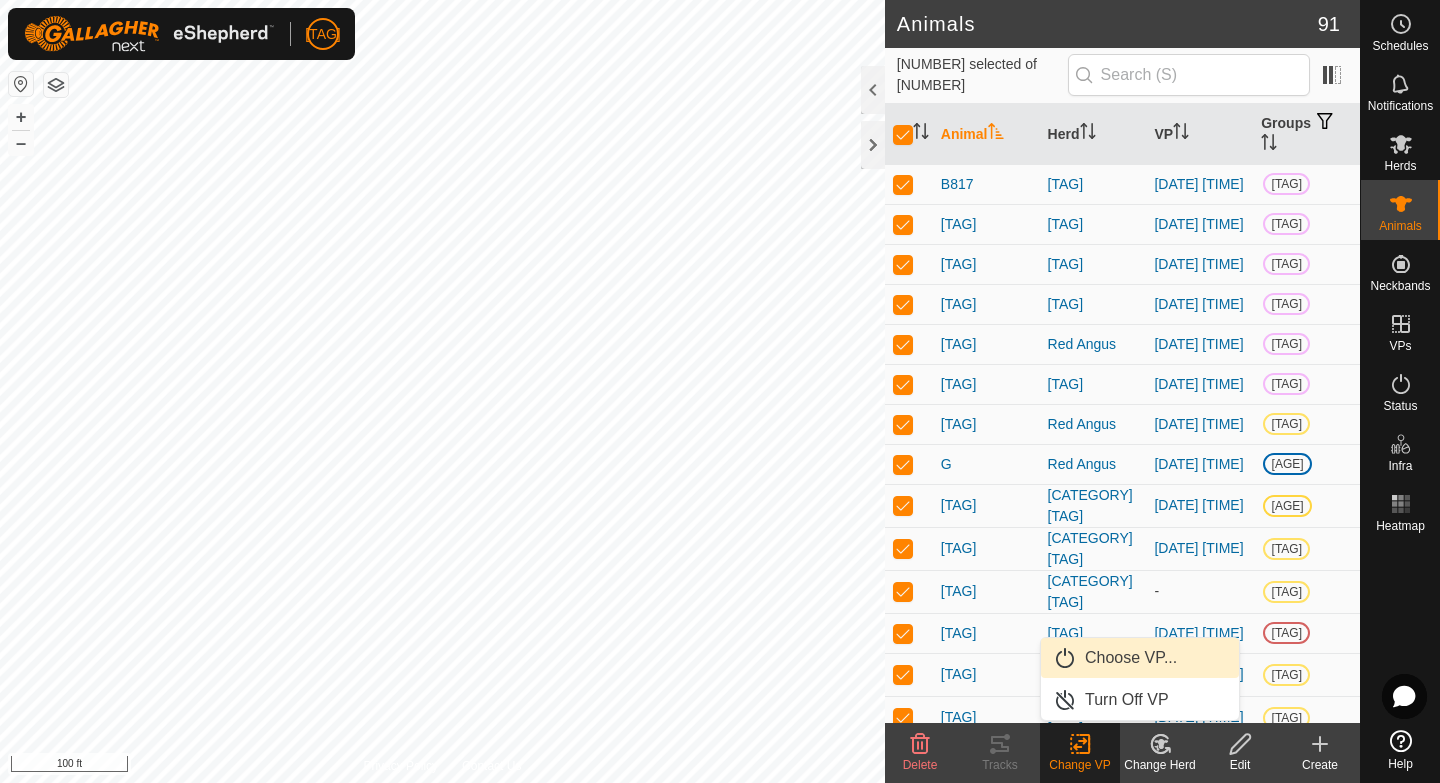 click on "Choose VP..." at bounding box center [1140, 658] 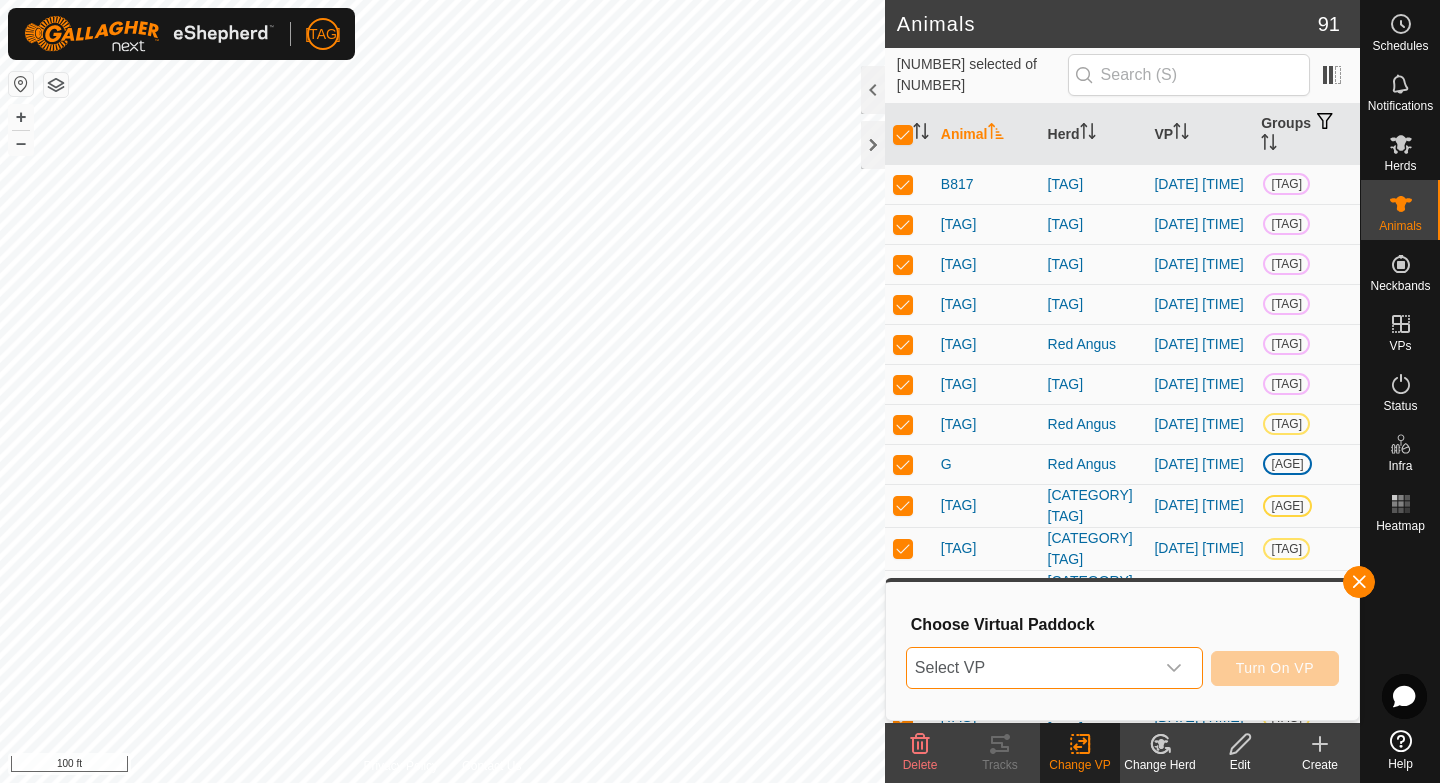 click on "Select VP" at bounding box center (1030, 668) 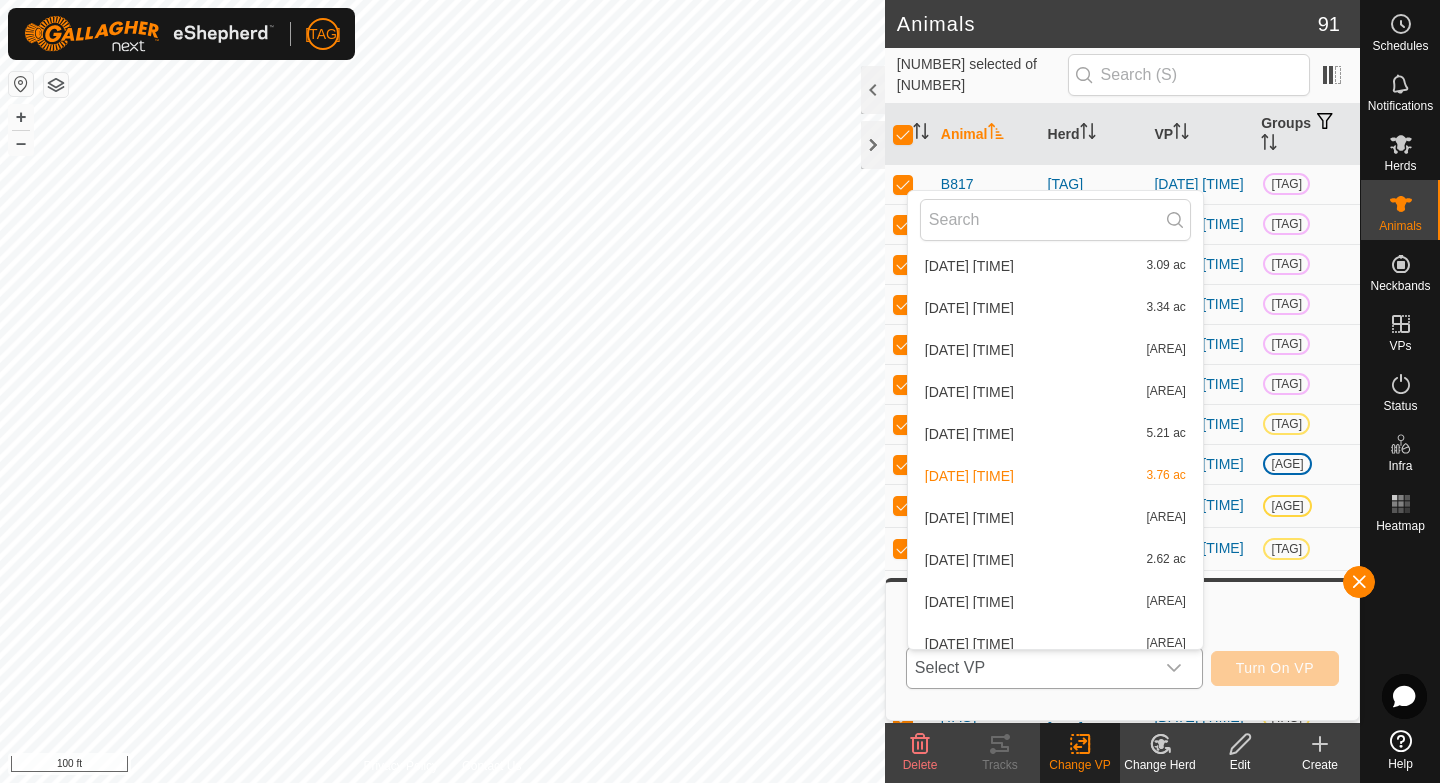 scroll, scrollTop: 5002, scrollLeft: 0, axis: vertical 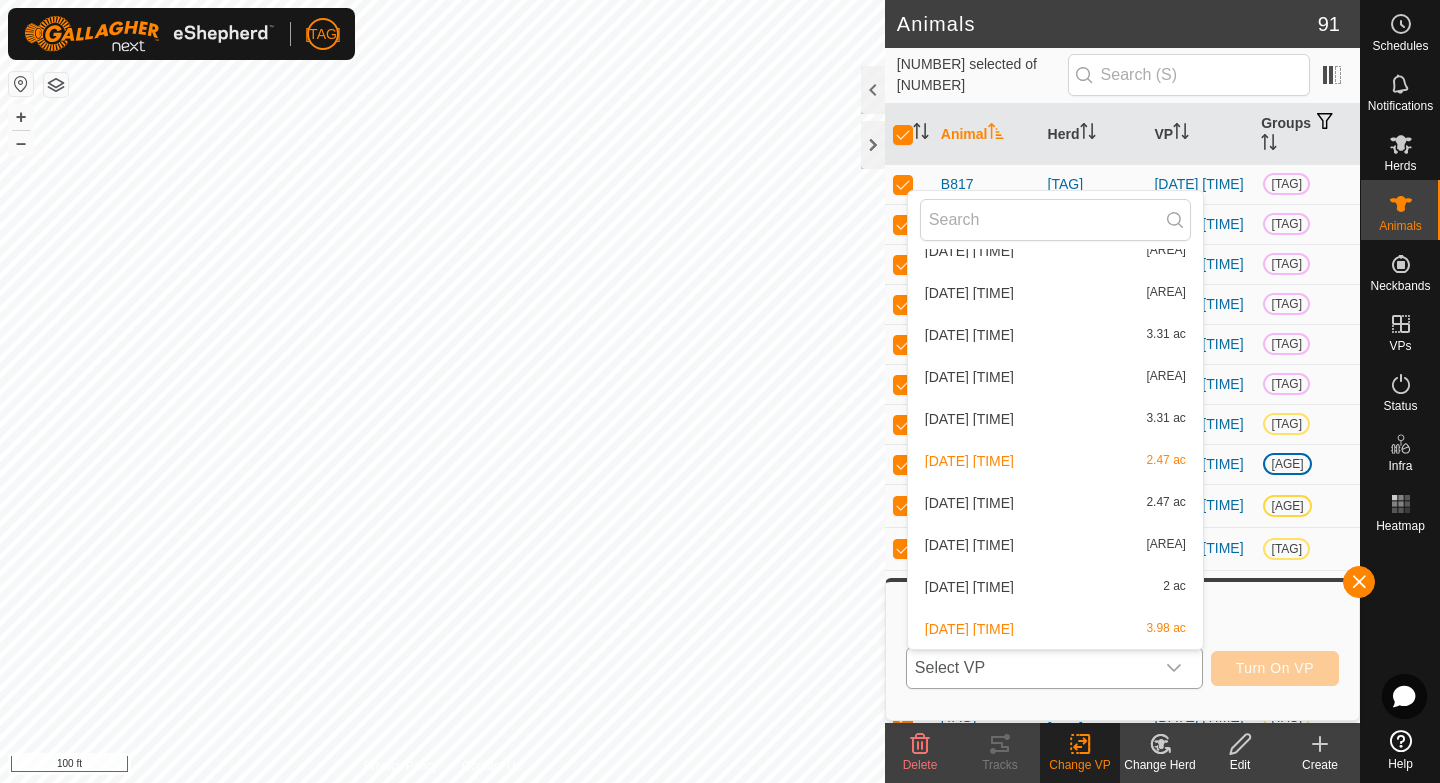 click on "[DATE] [TIME] [AREA]" at bounding box center (1055, 461) 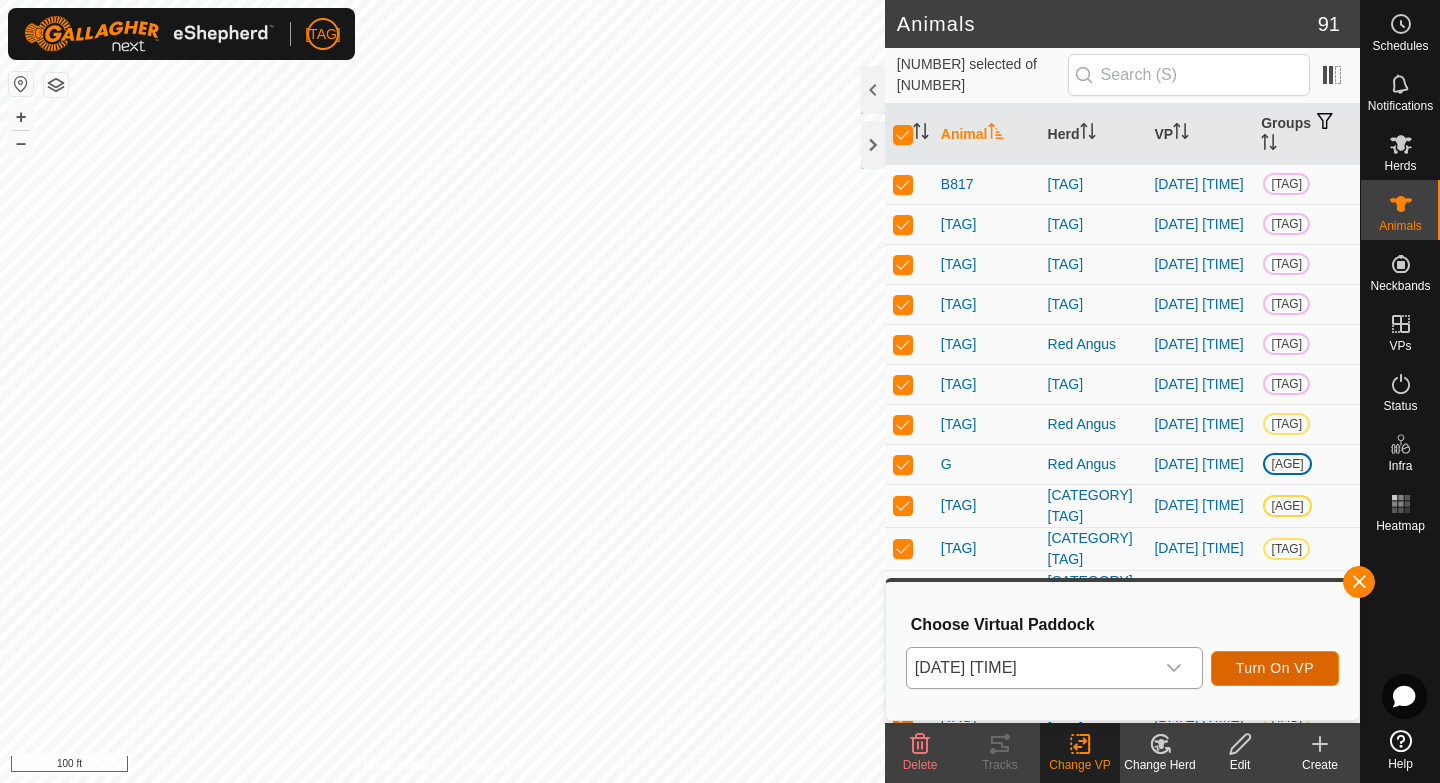 click on "Turn On VP" at bounding box center (1275, 668) 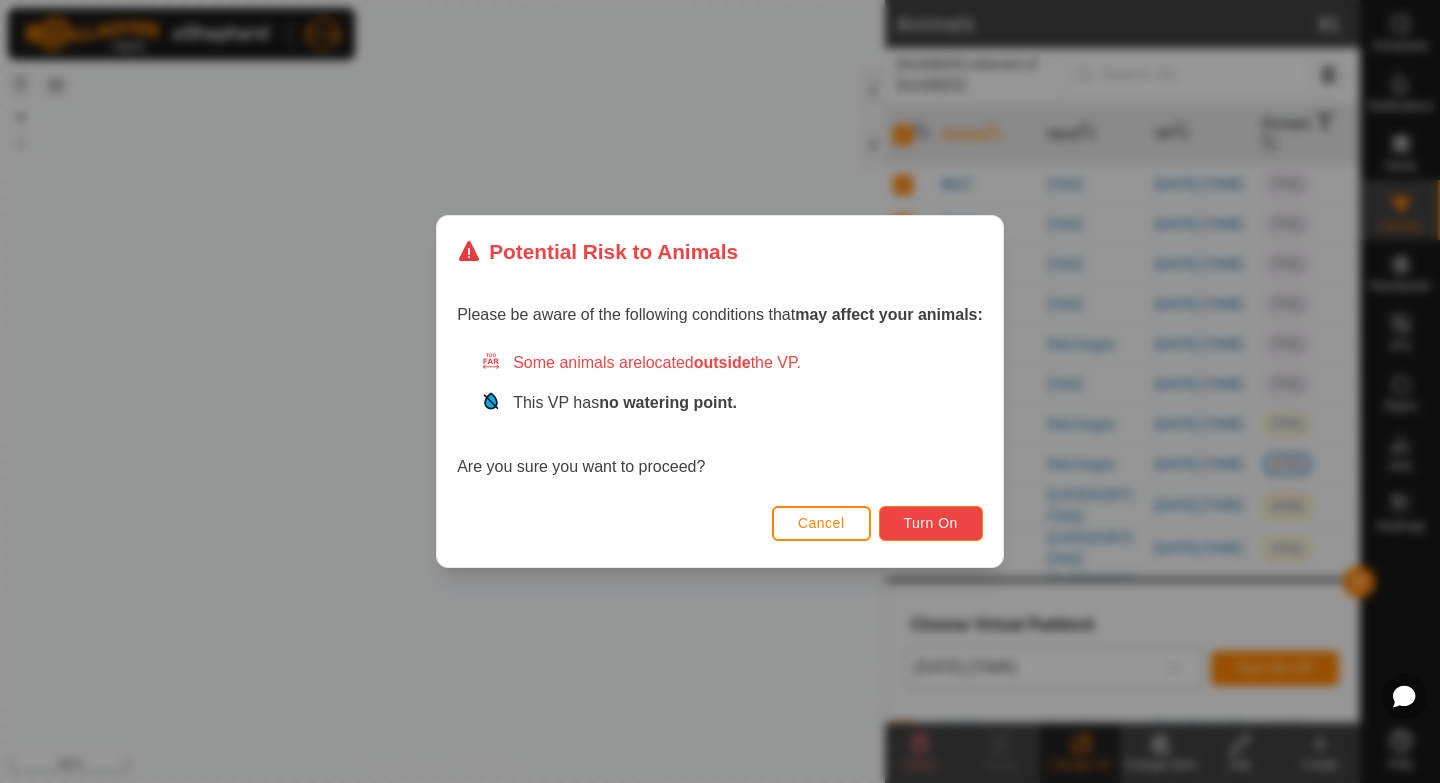 click on "Turn On" at bounding box center [931, 523] 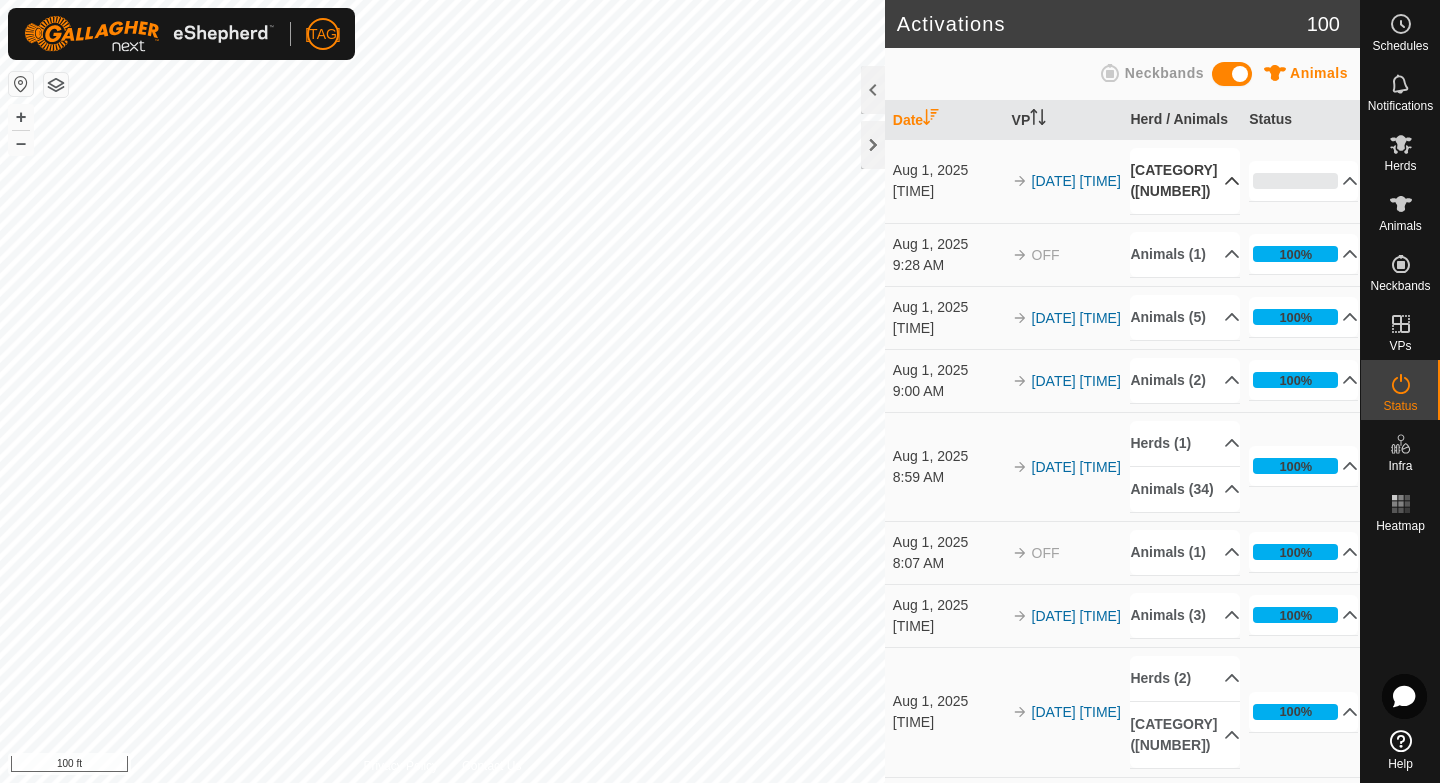 click on "[CATEGORY] ([NUMBER])" at bounding box center (1184, 181) 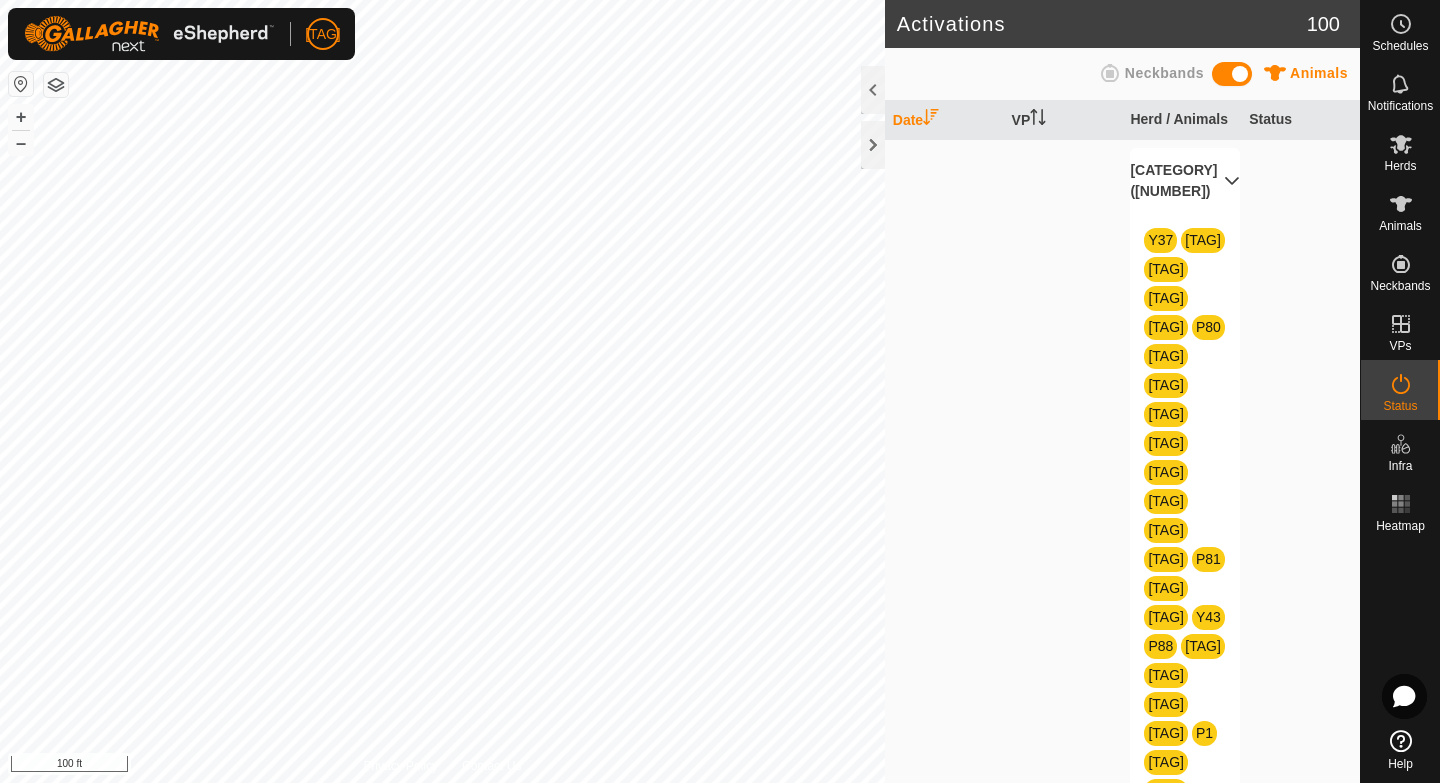 click on "[CATEGORY] ([NUMBER])" at bounding box center (1184, 181) 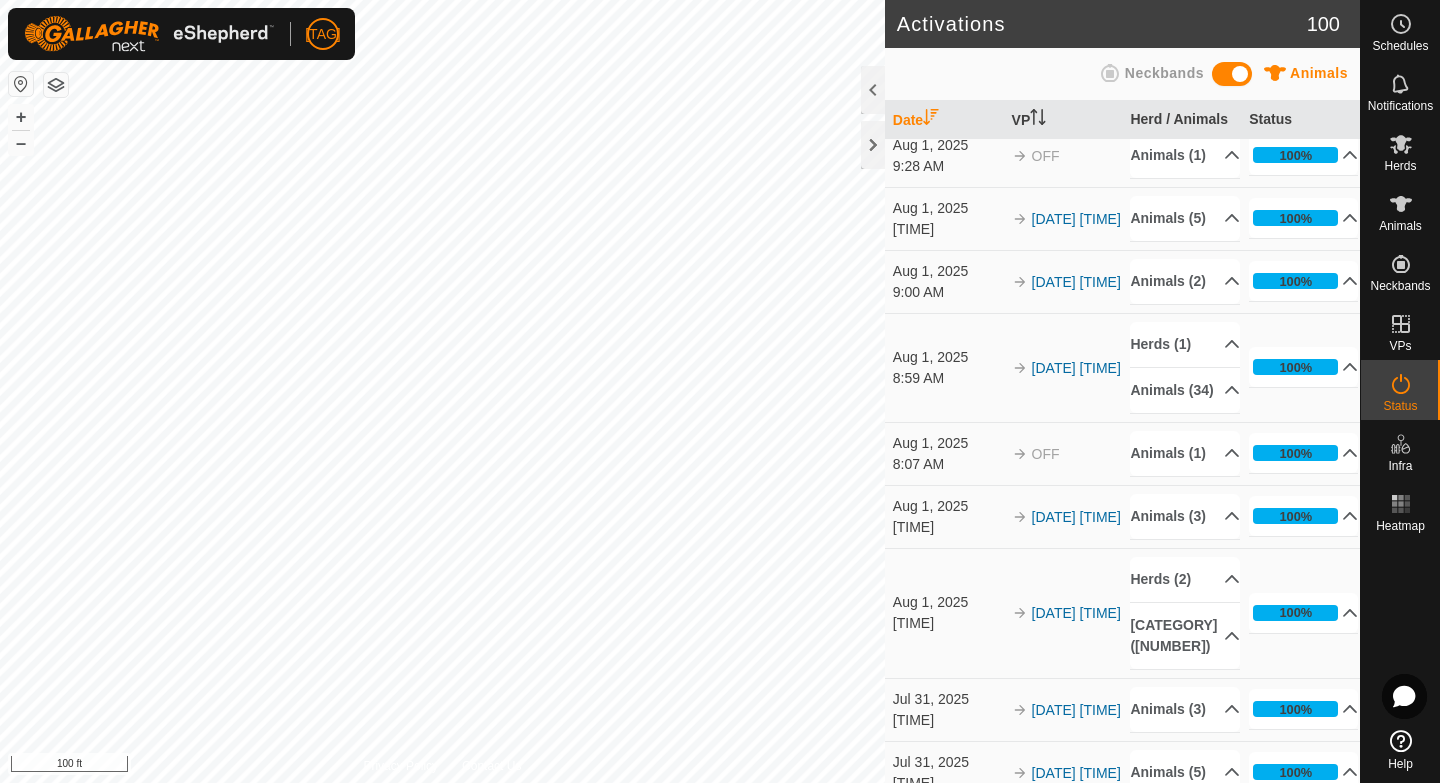 scroll, scrollTop: 104, scrollLeft: 0, axis: vertical 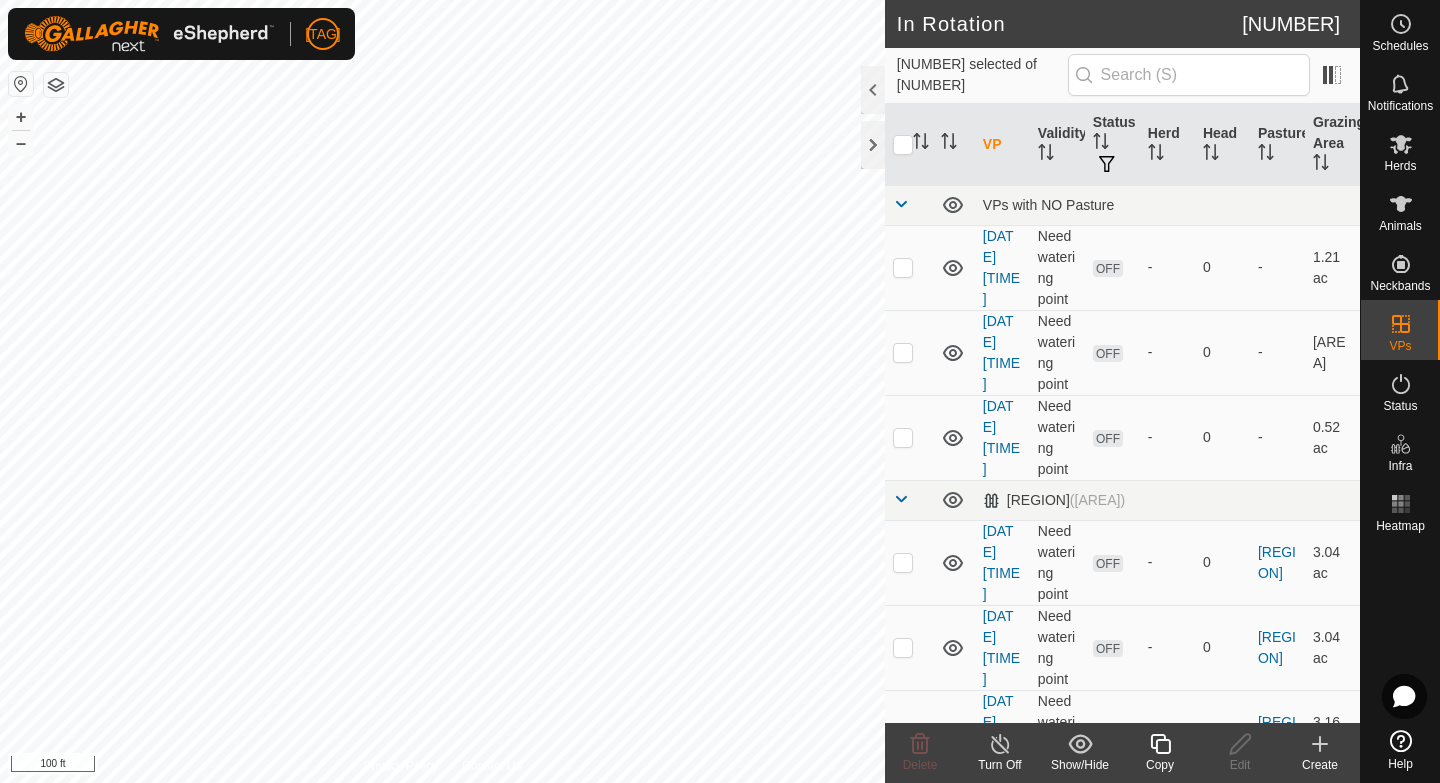 checkbox on "false" 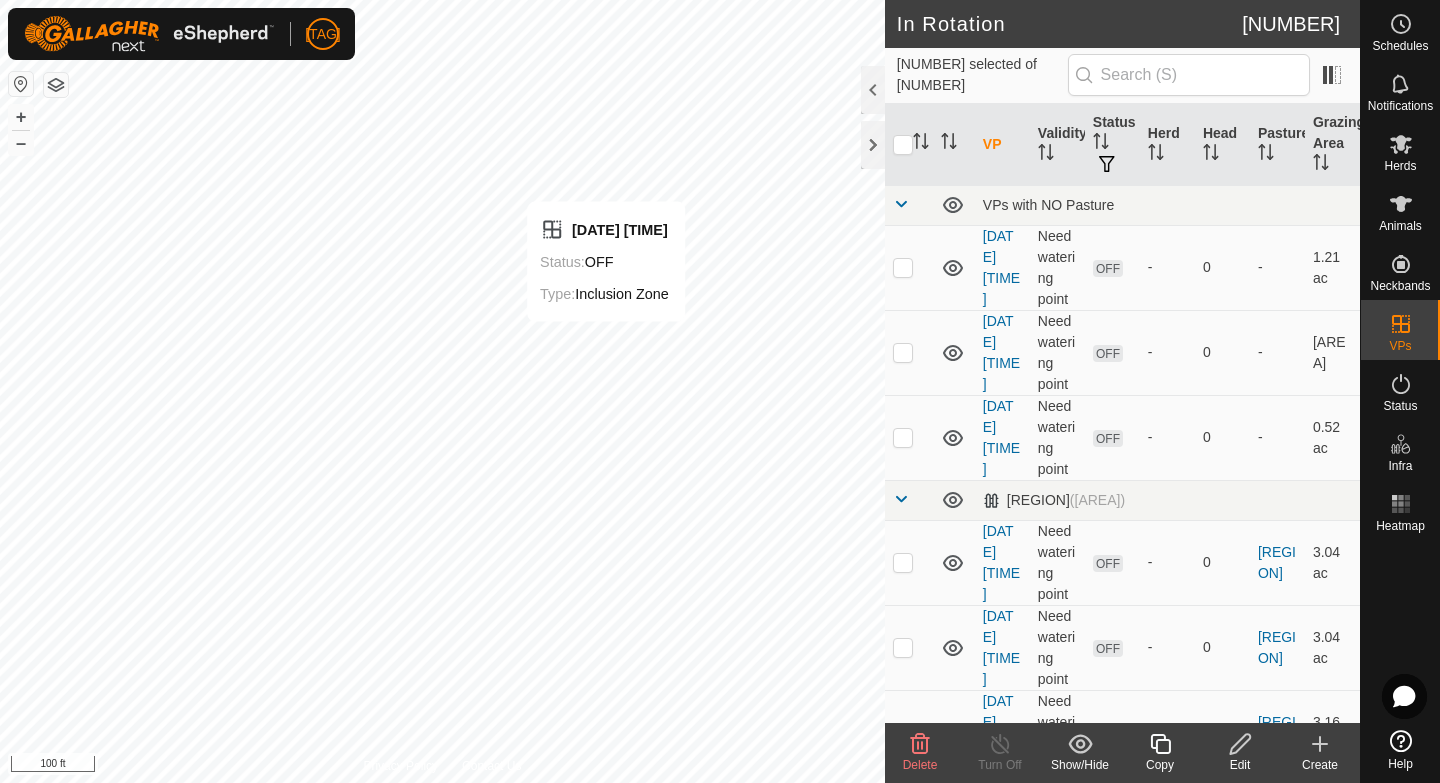 checkbox on "false" 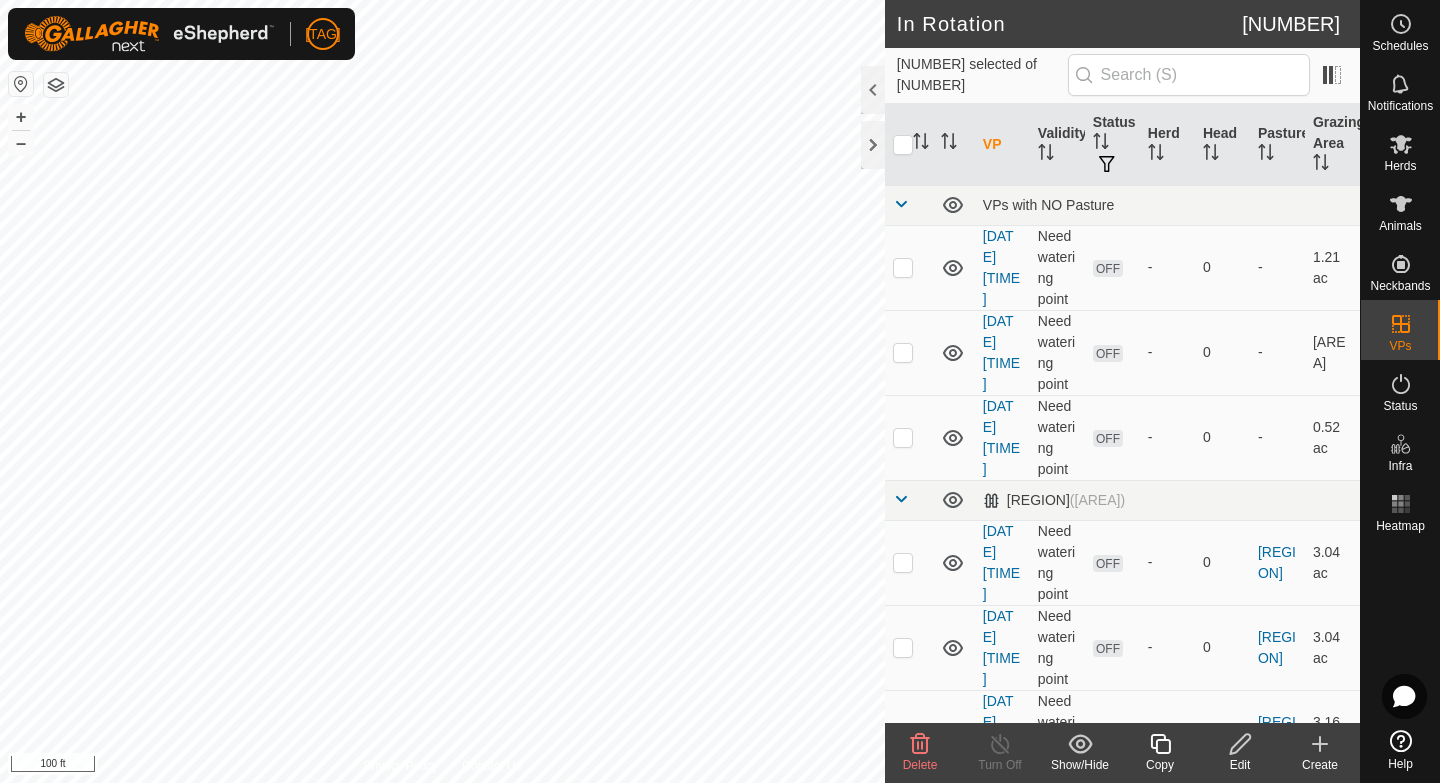 checkbox on "false" 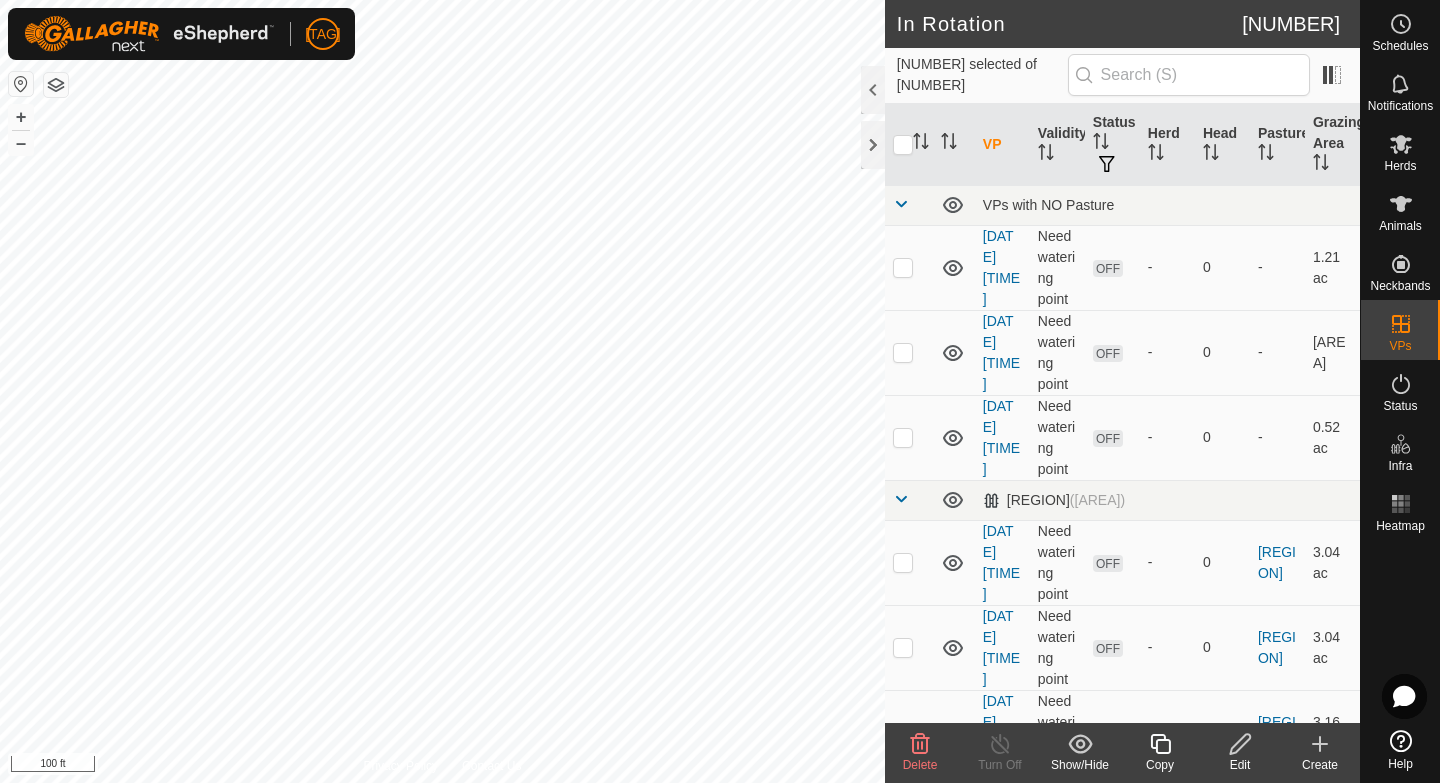 checkbox on "false" 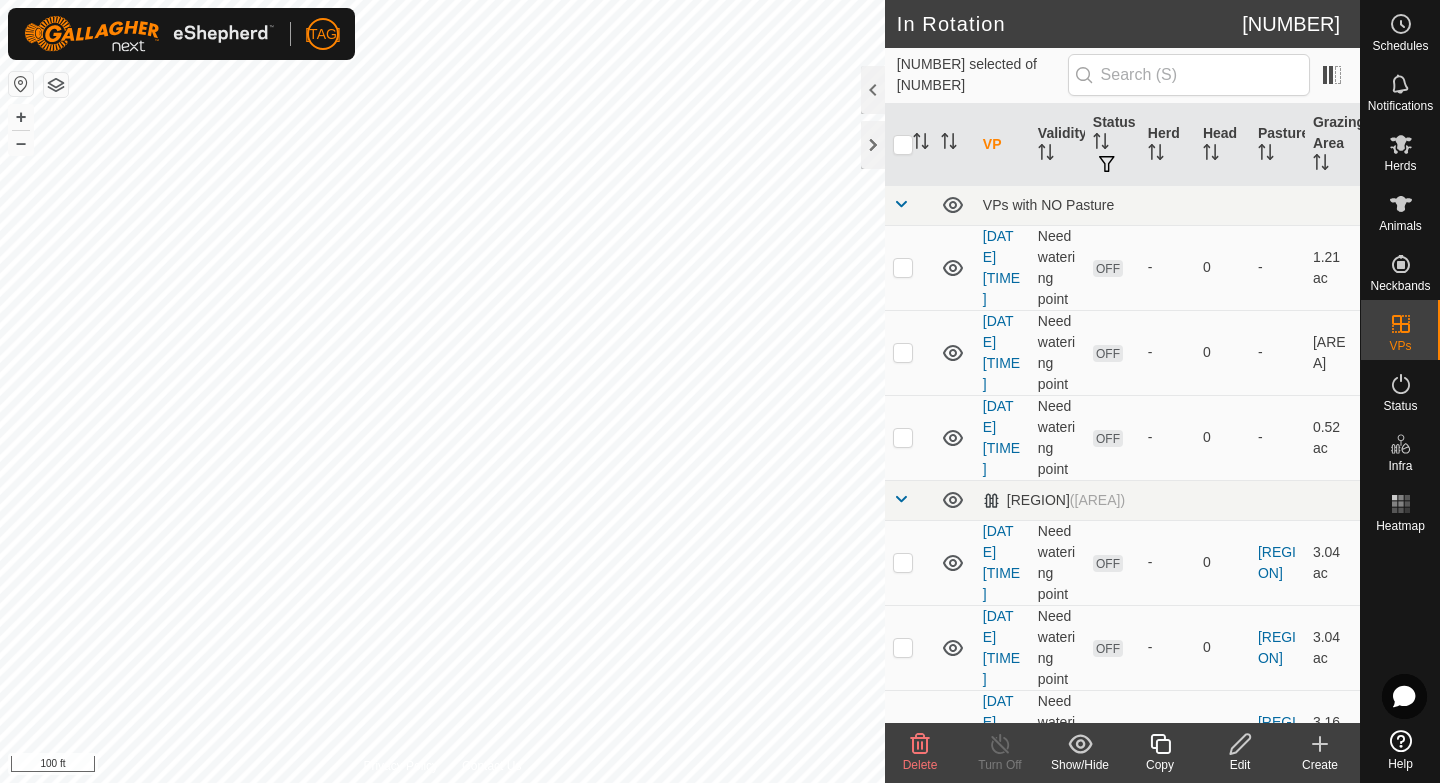 checkbox on "true" 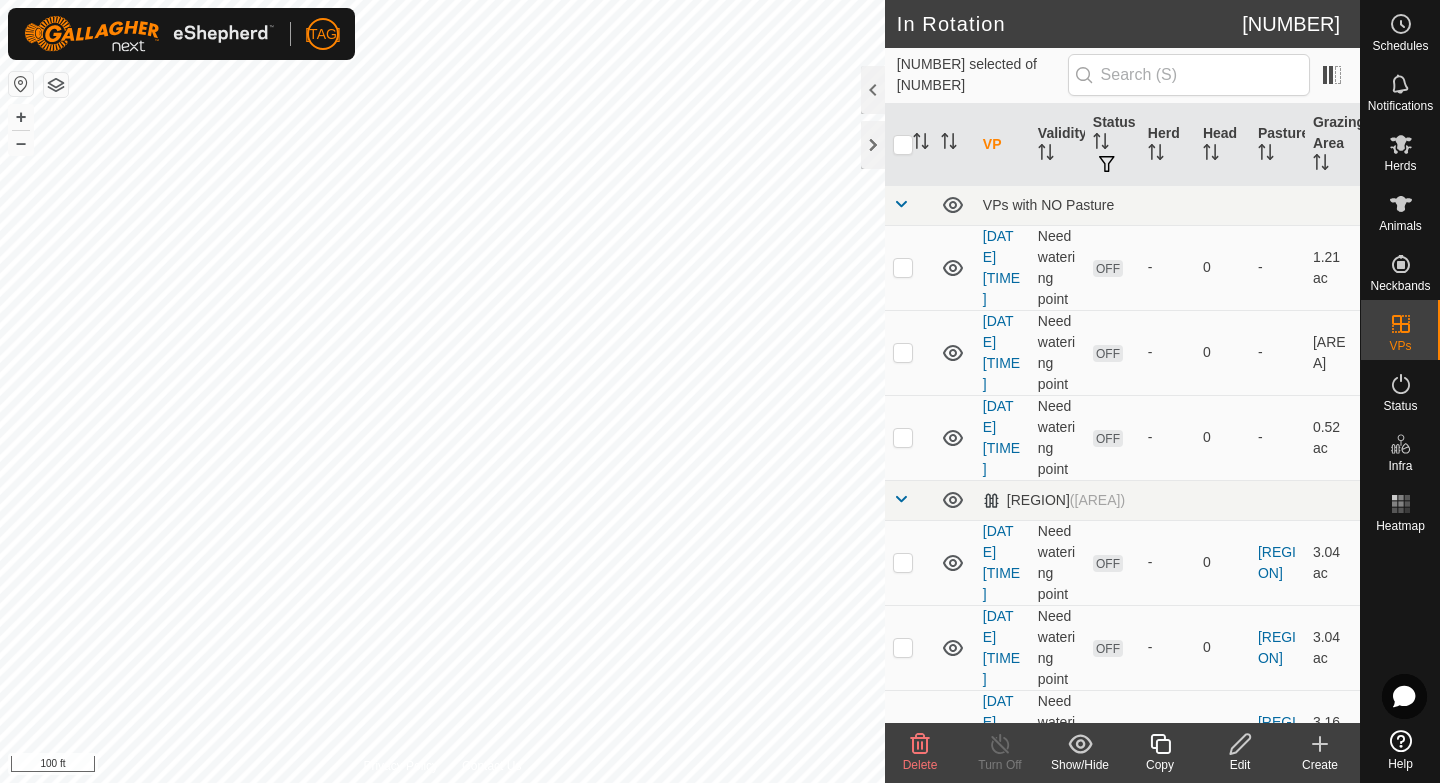 checkbox on "false" 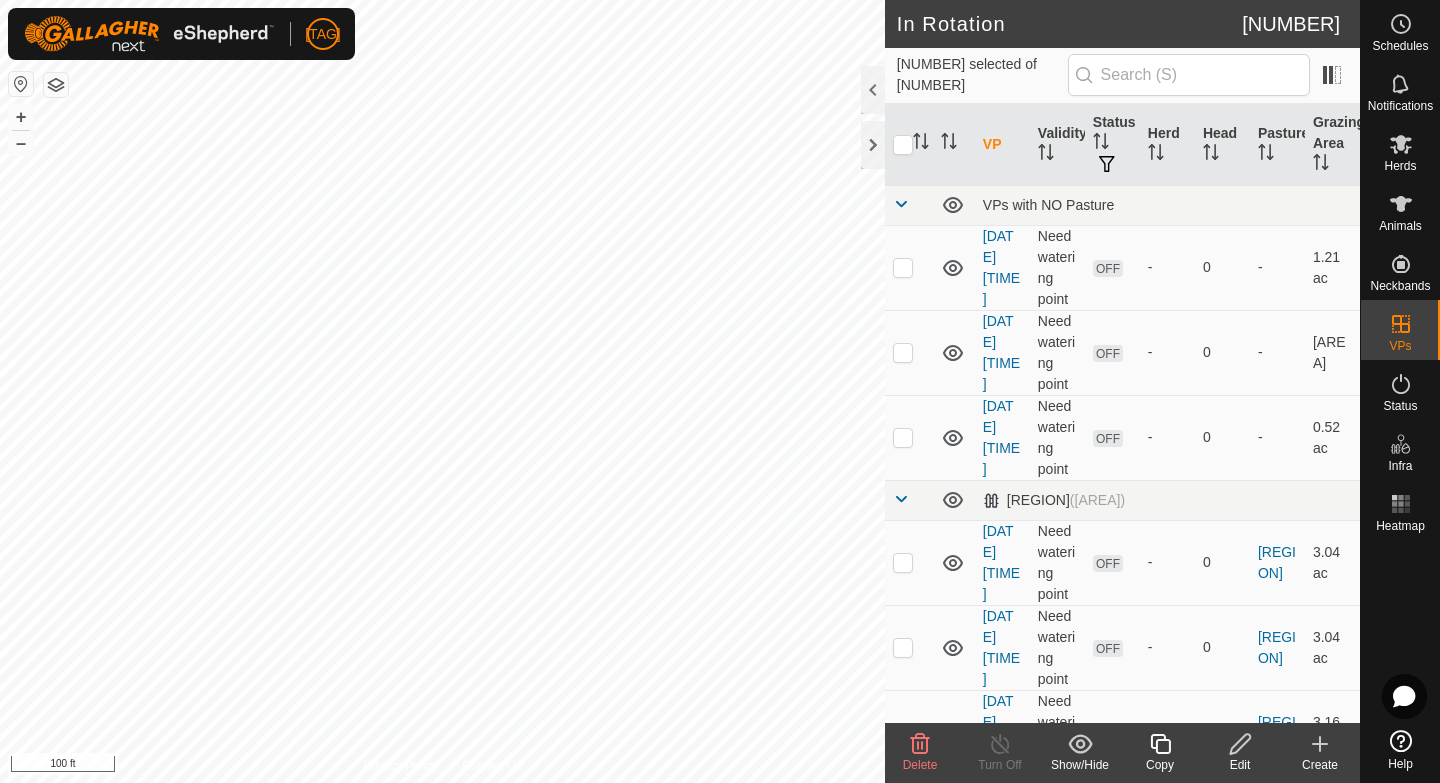 checkbox on "true" 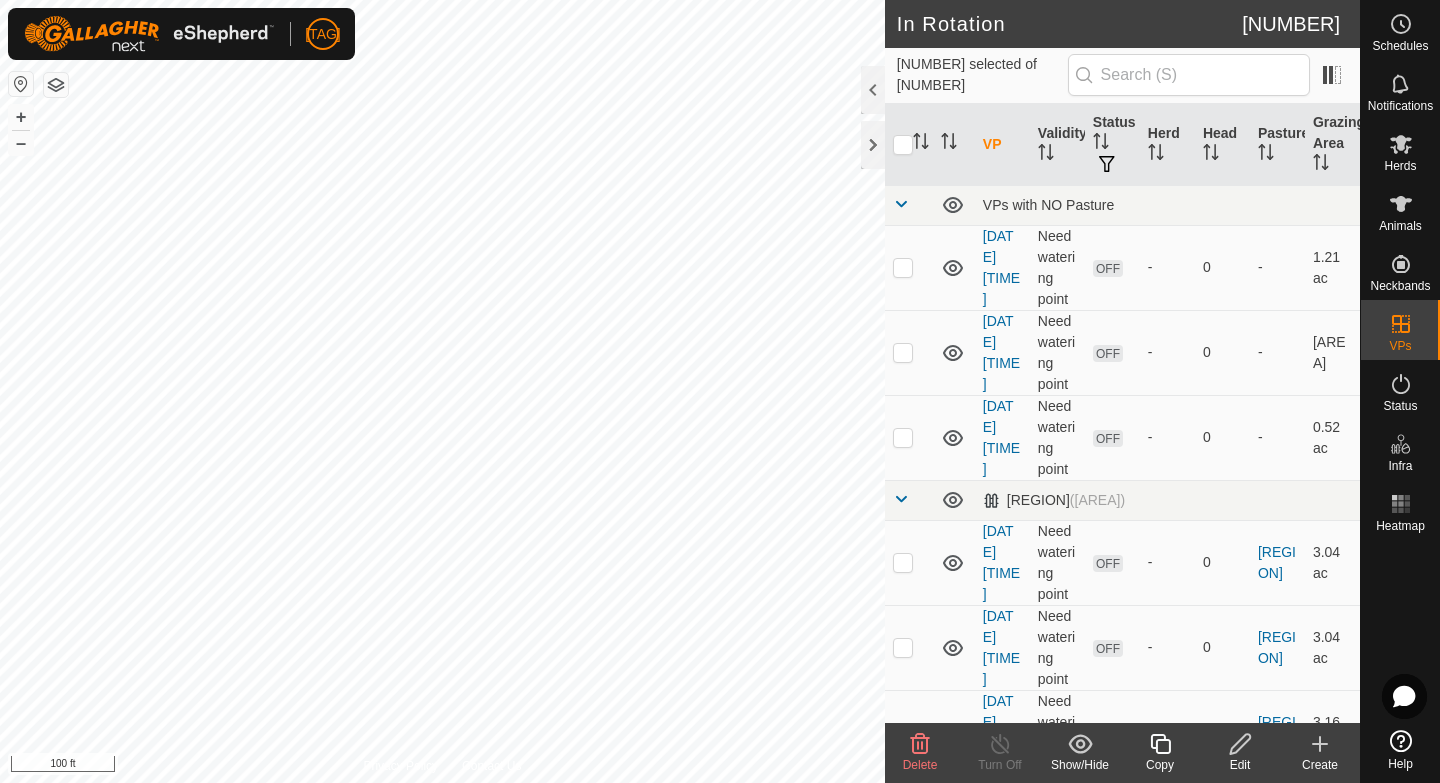 checkbox on "false" 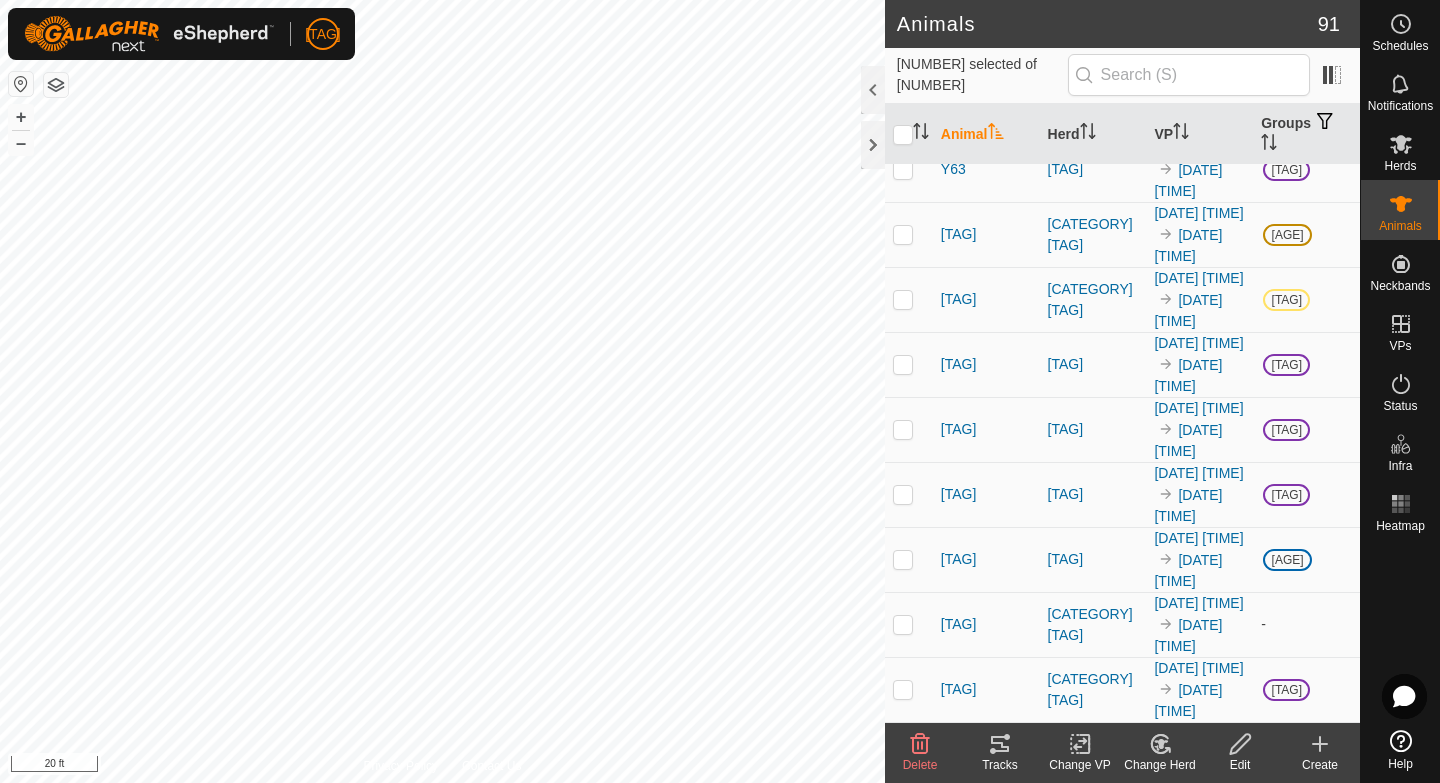 scroll, scrollTop: 5394, scrollLeft: 0, axis: vertical 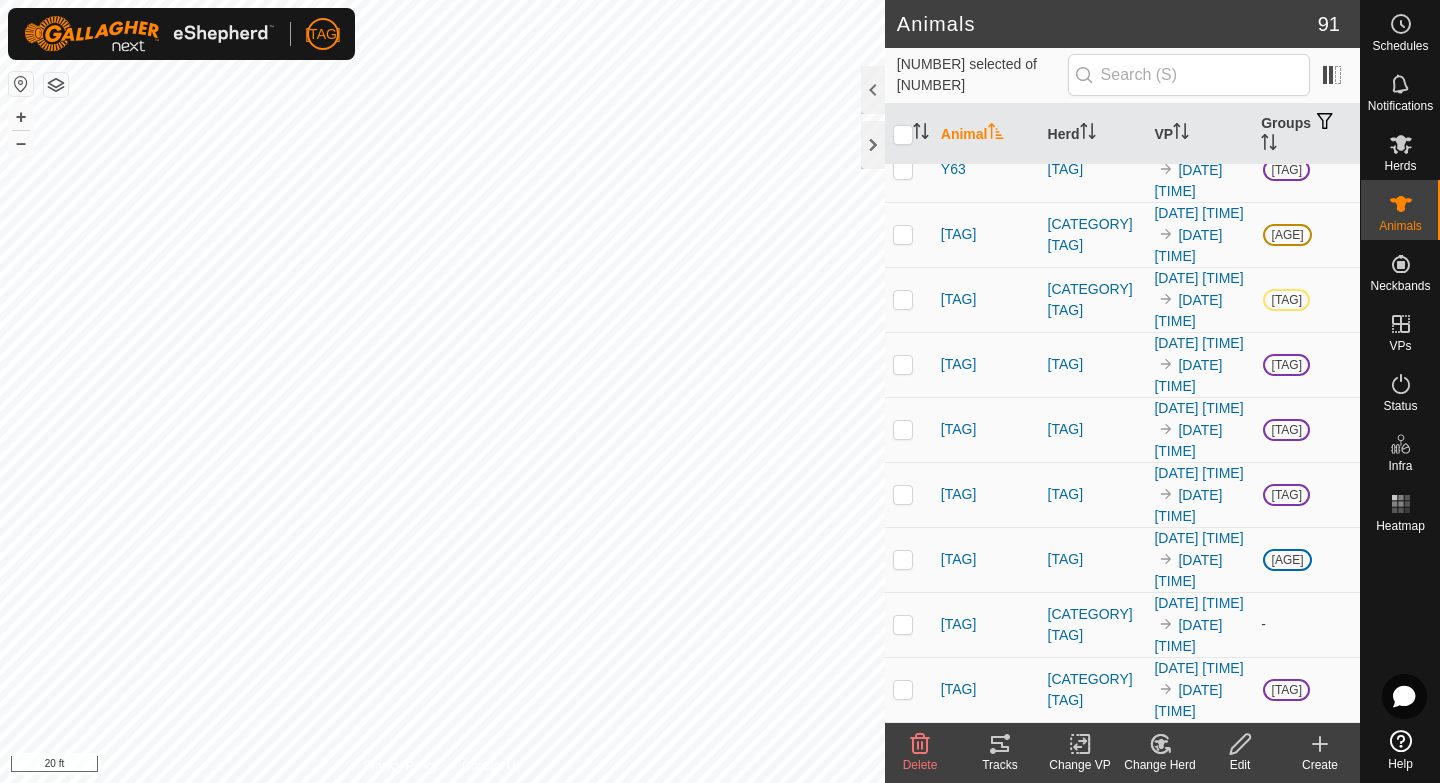 click on "[TAG]" at bounding box center (959, -871) 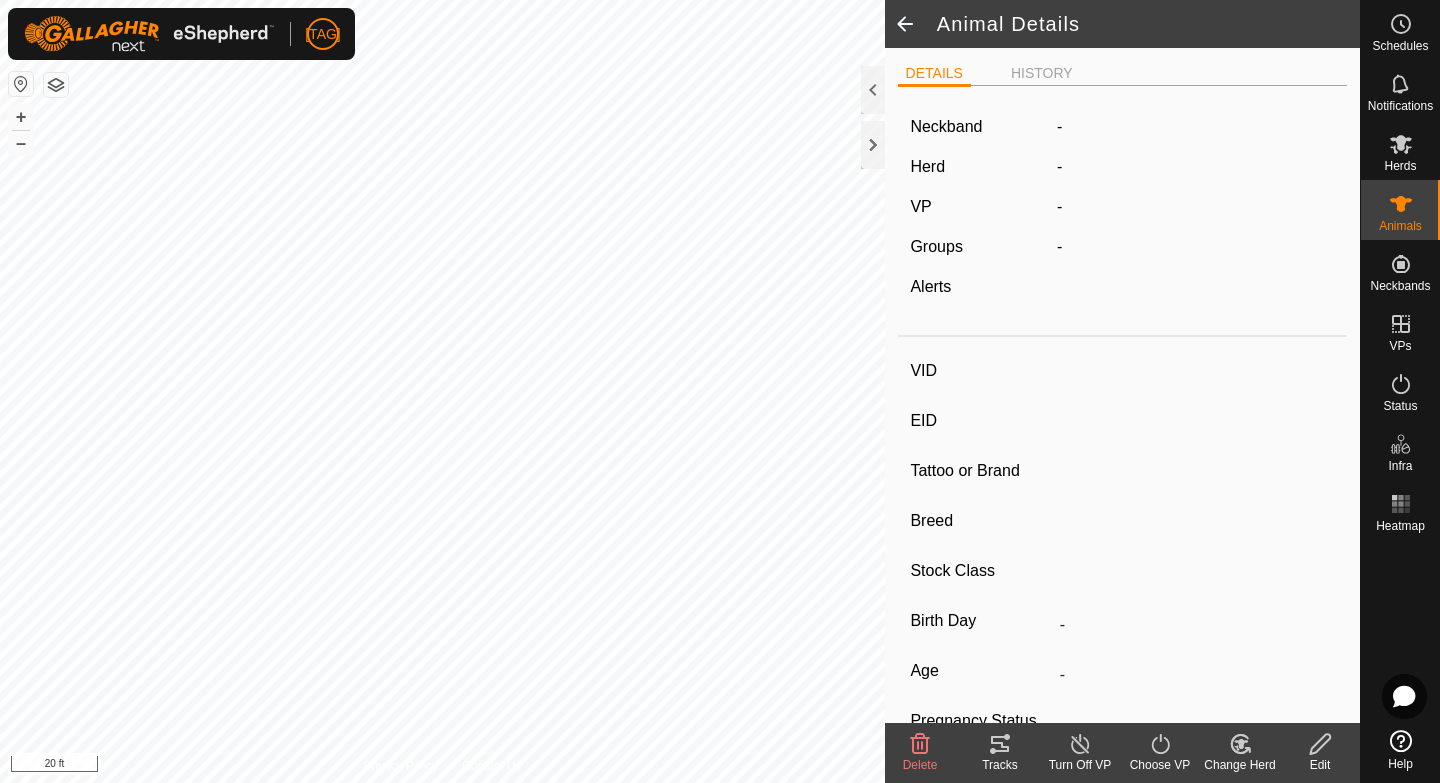 type on "[TAG]" 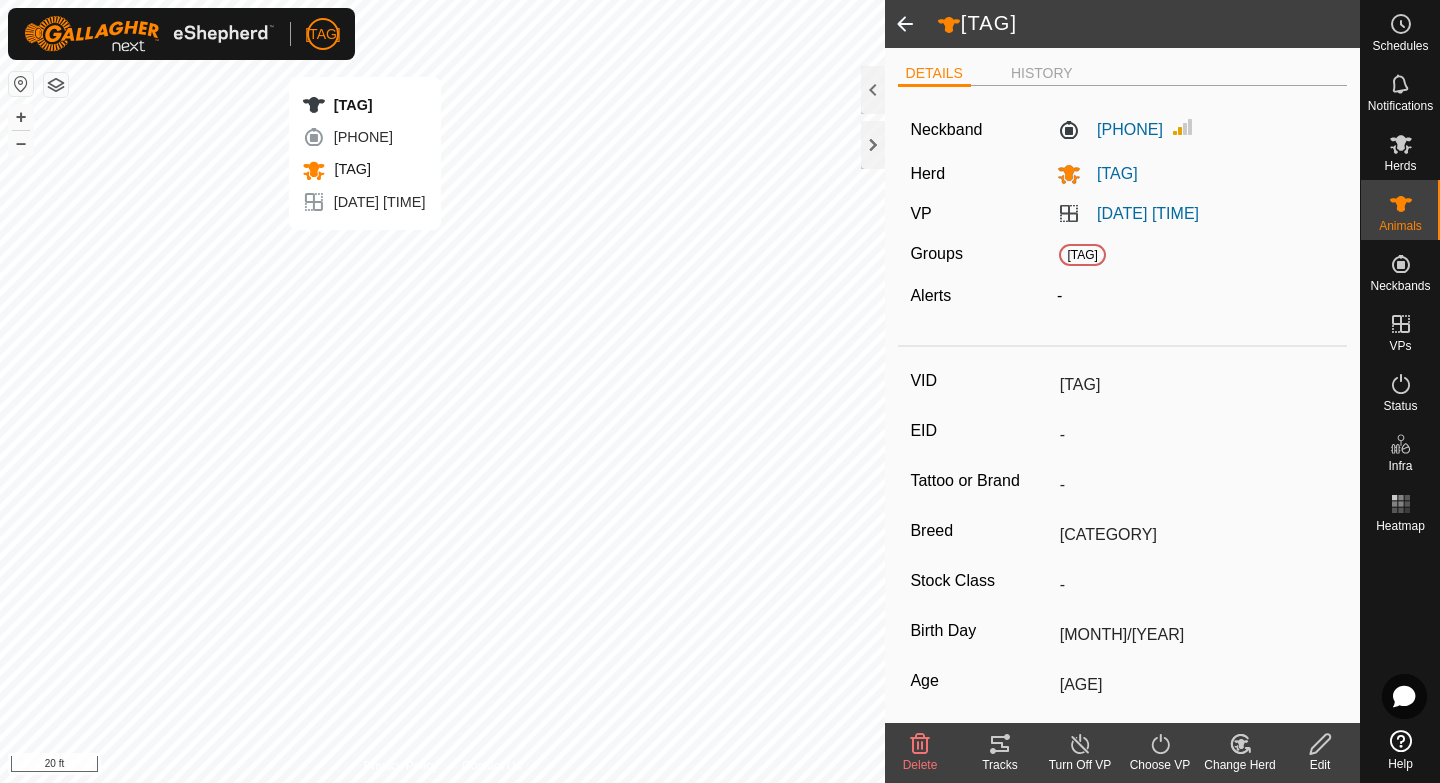 type 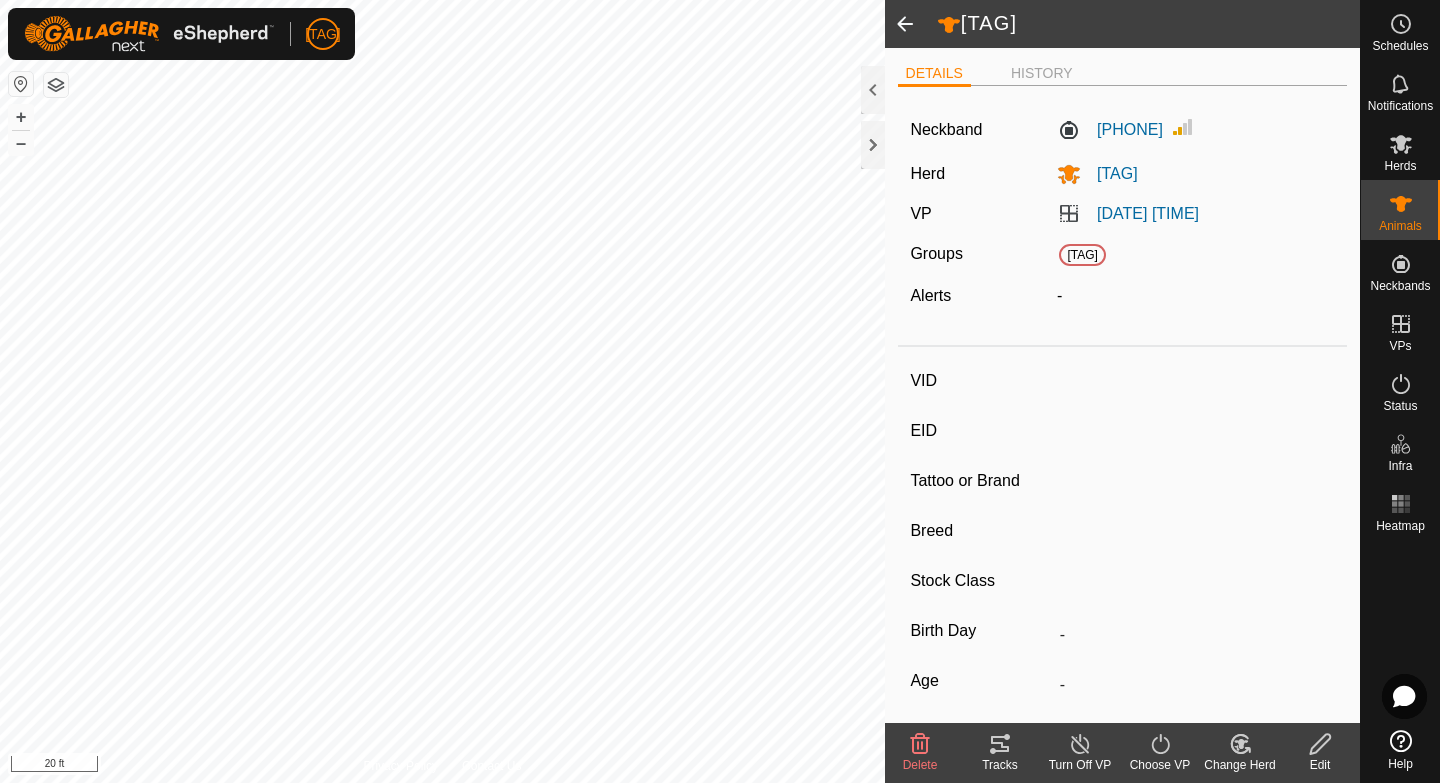 type on "[TAG]" 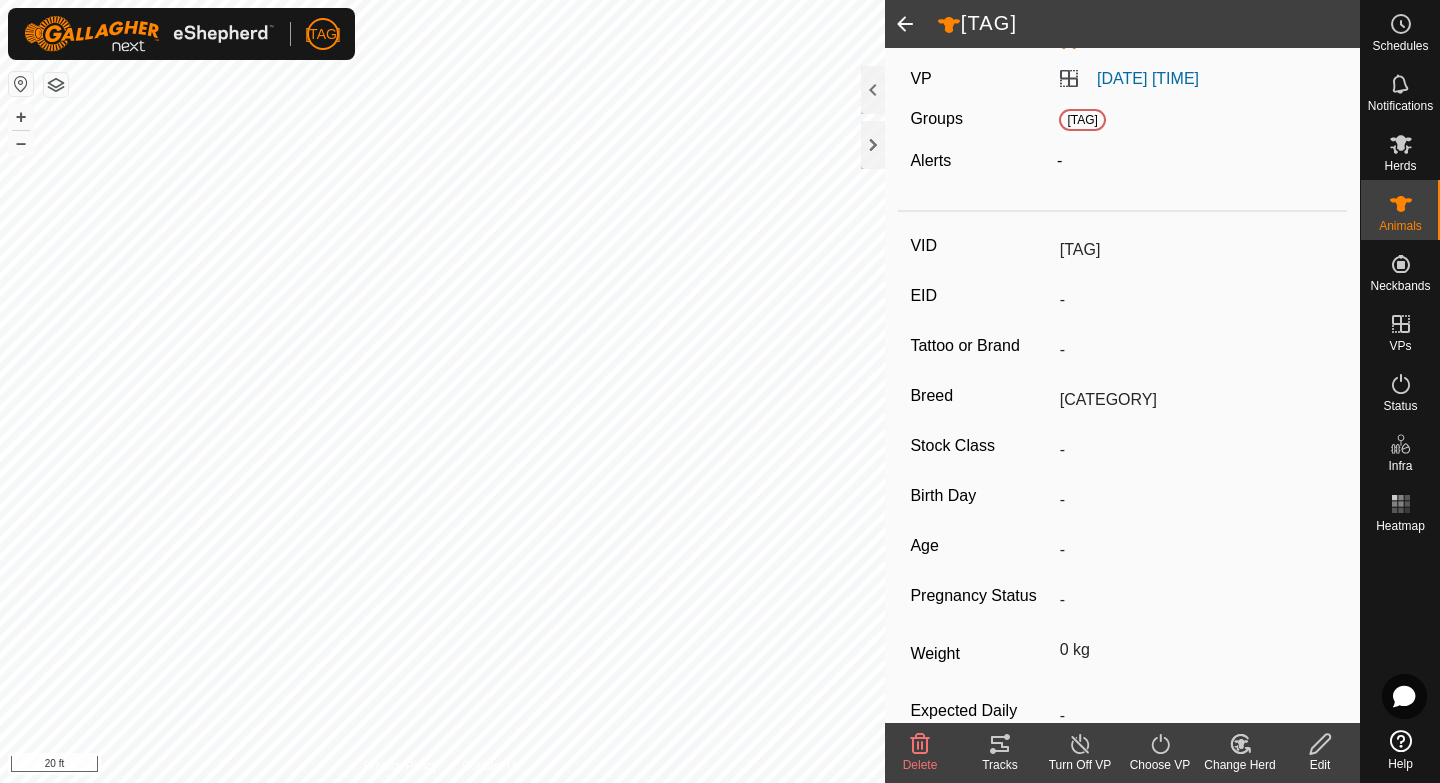 scroll, scrollTop: 0, scrollLeft: 0, axis: both 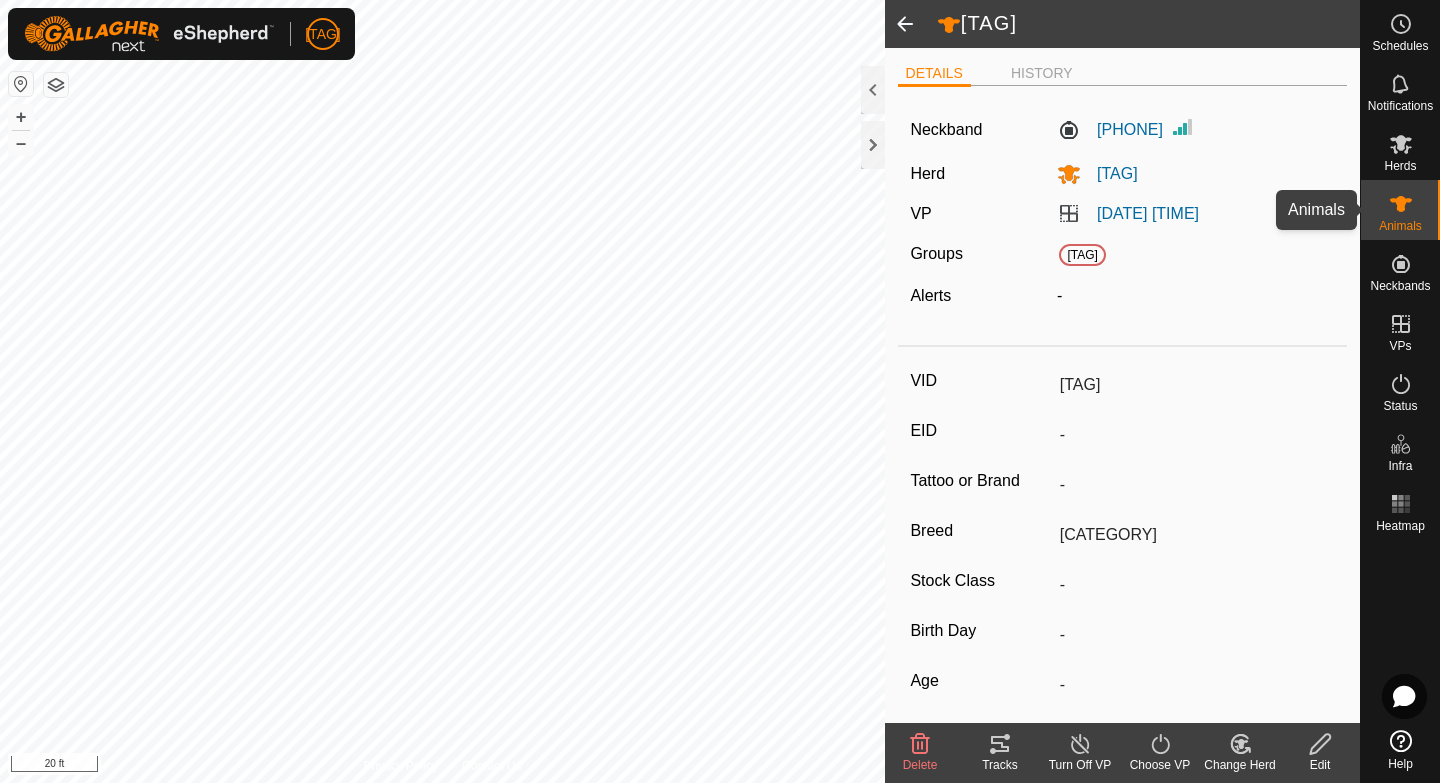 click 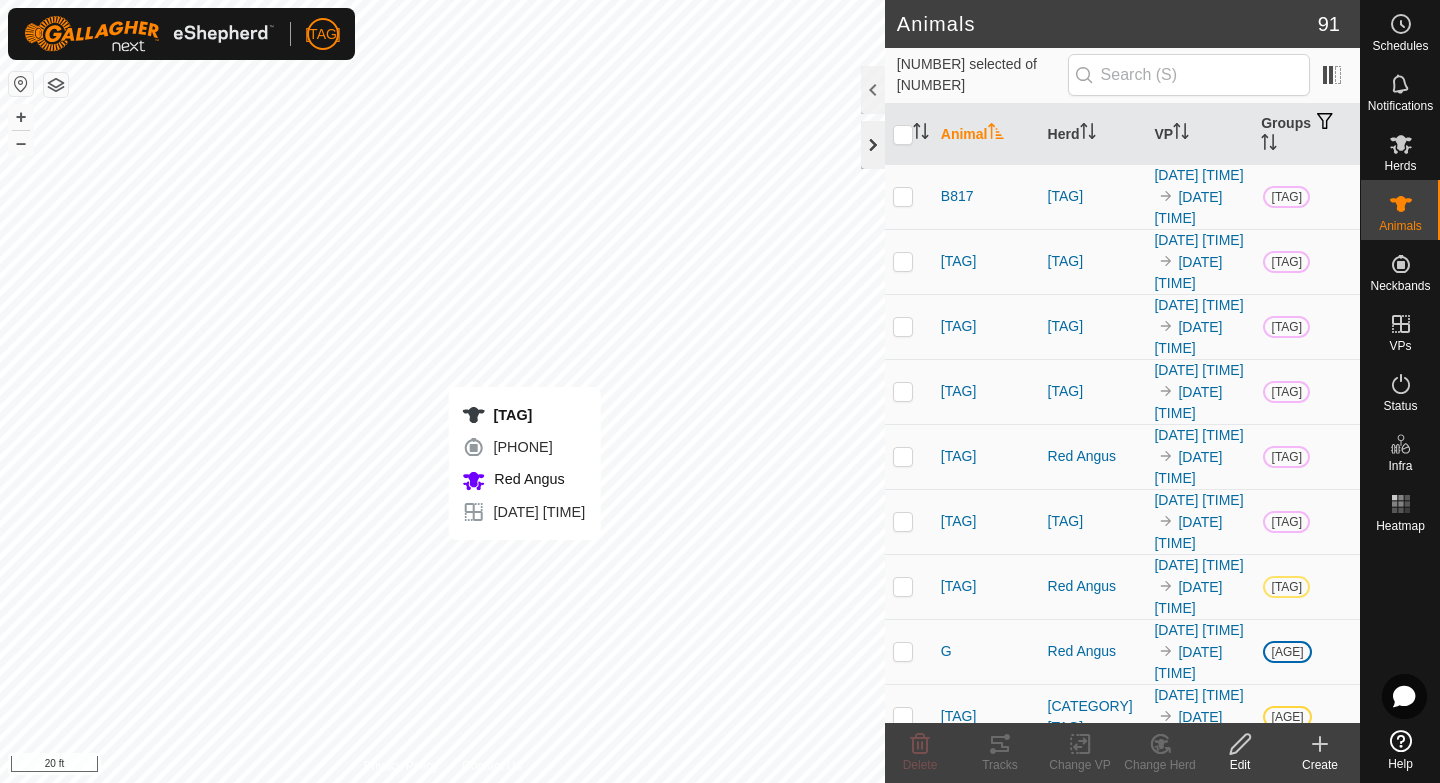 checkbox on "true" 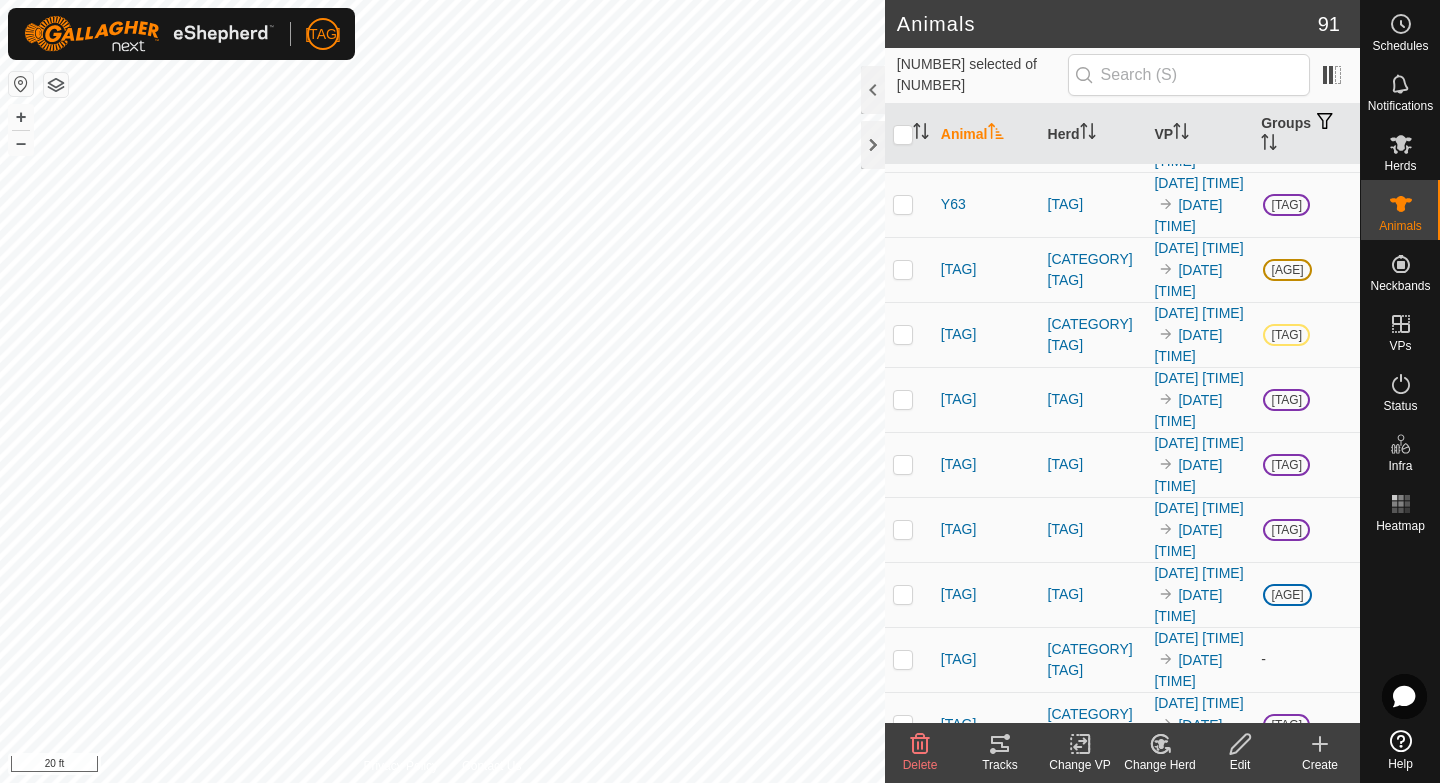 scroll, scrollTop: 5297, scrollLeft: 0, axis: vertical 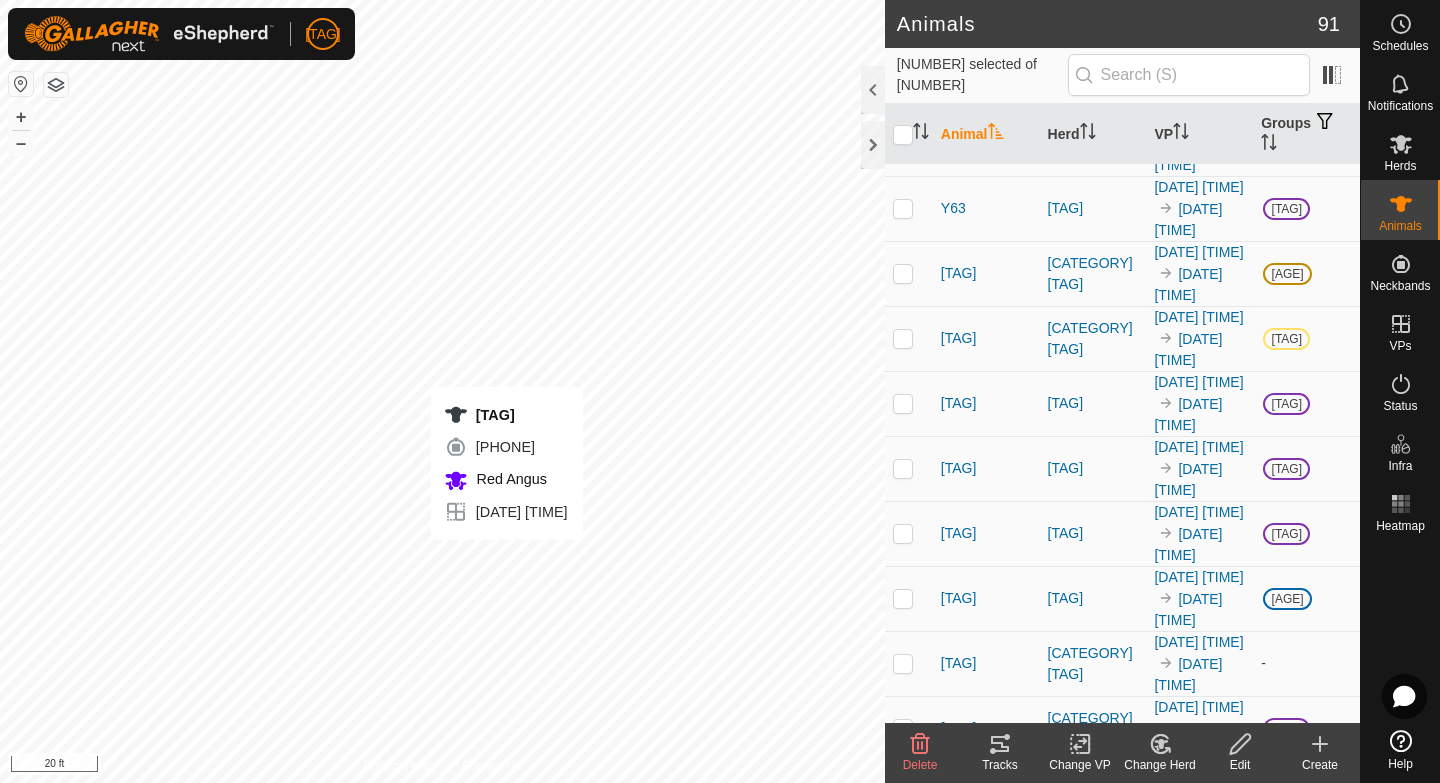 checkbox on "true" 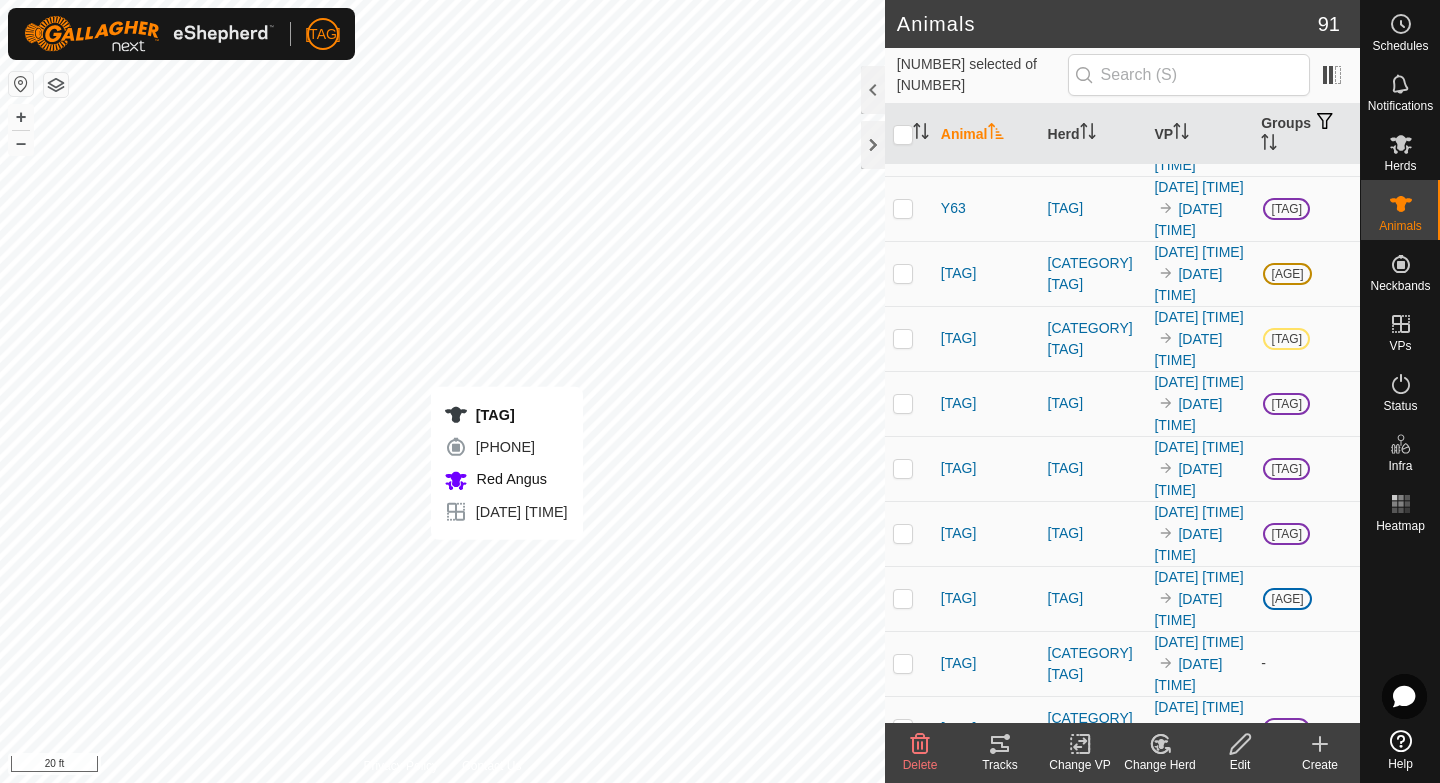 checkbox on "false" 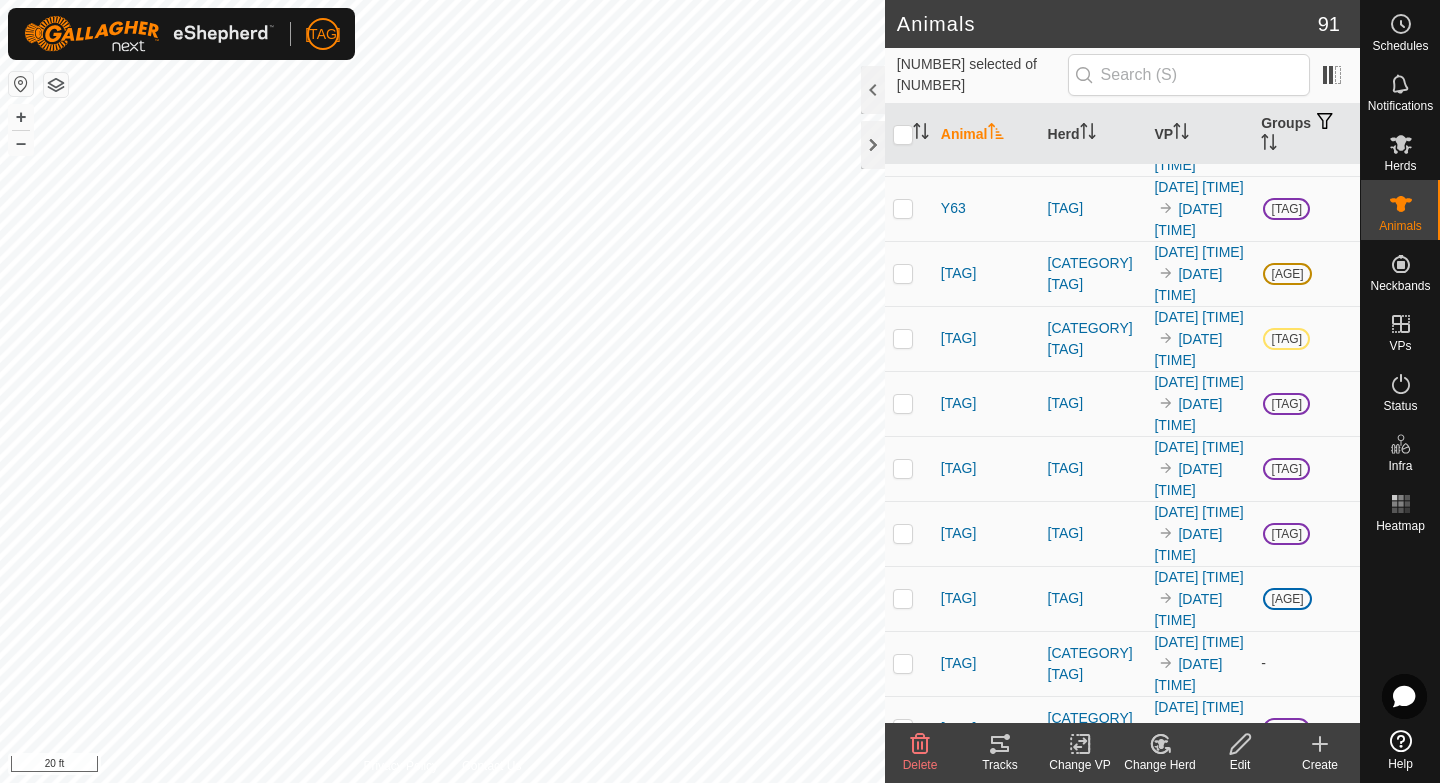 click on "Red Angus" at bounding box center [1093, -1027] 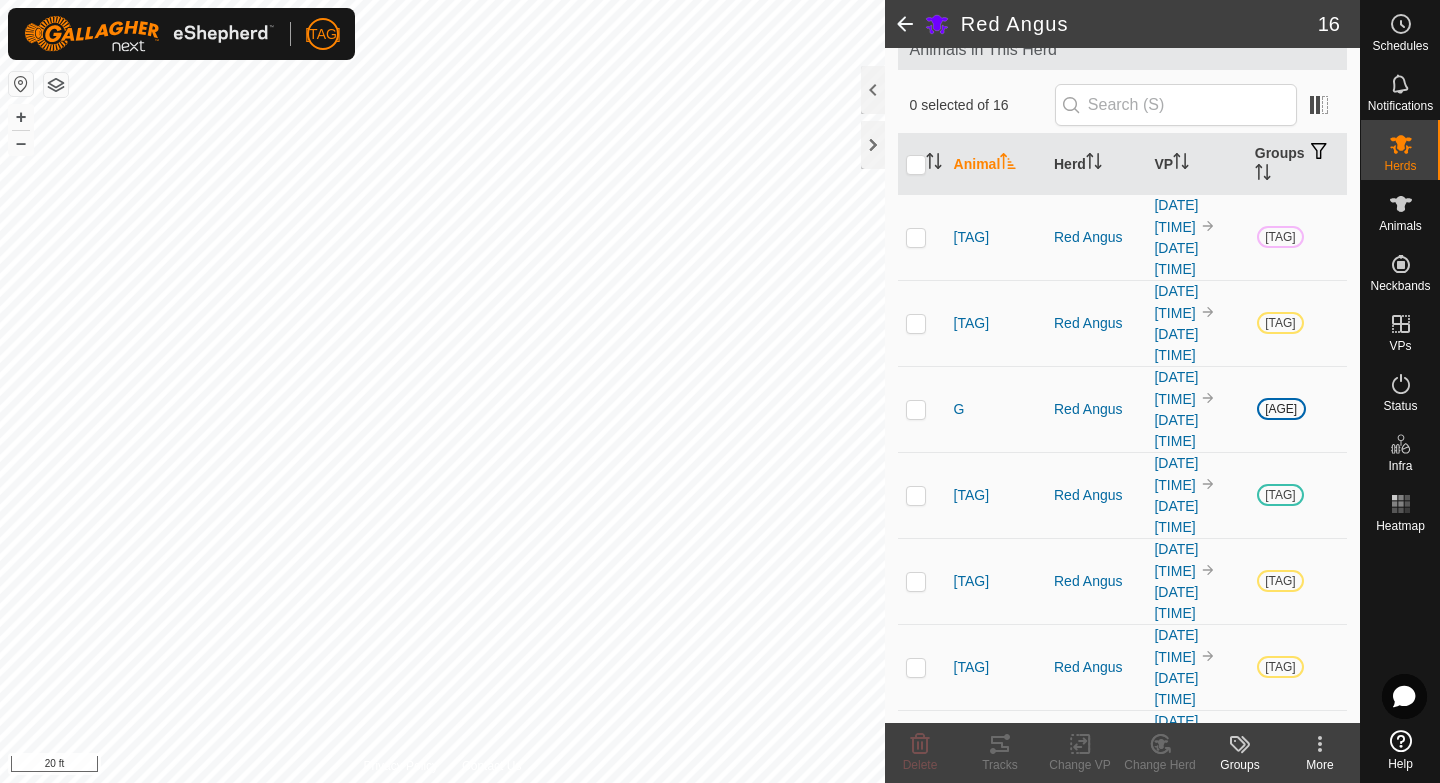 scroll, scrollTop: 0, scrollLeft: 0, axis: both 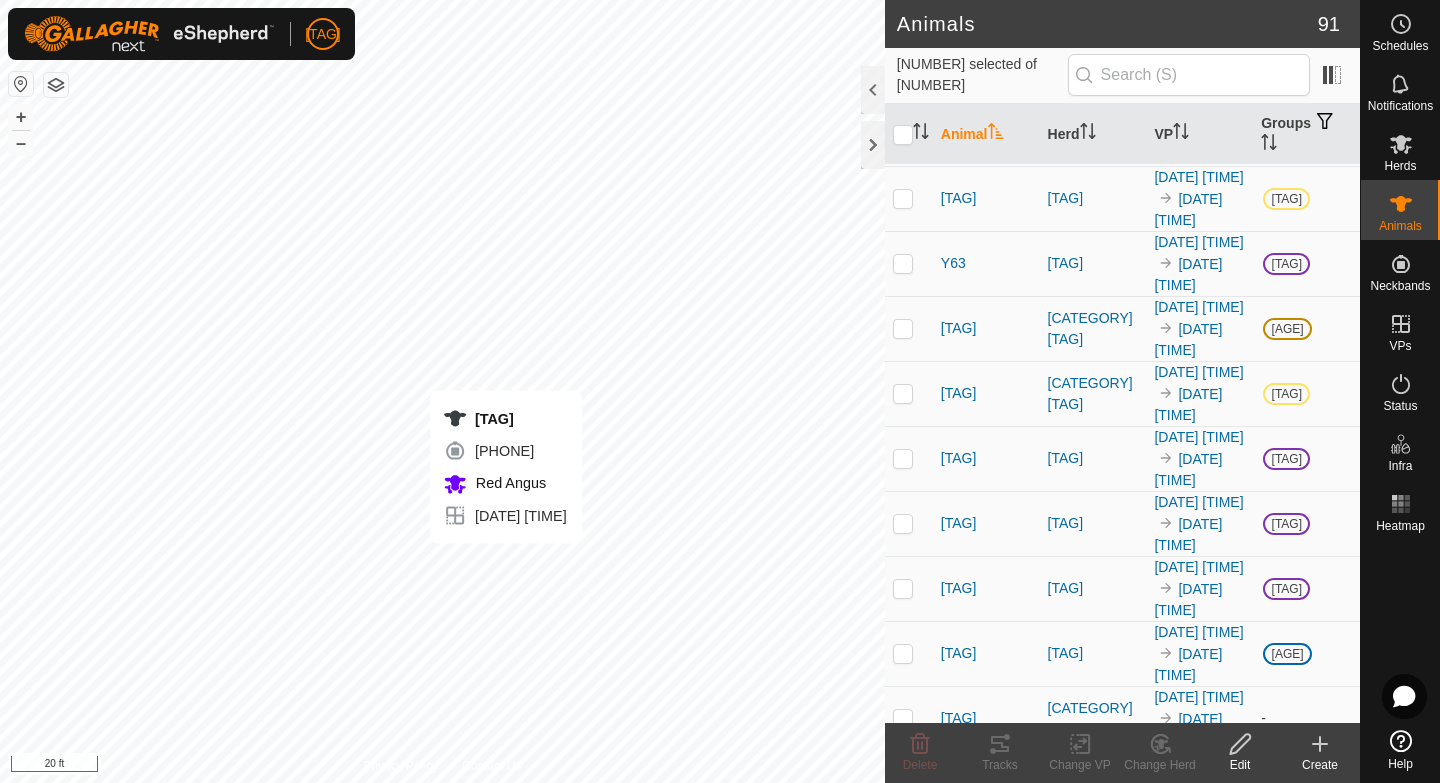 click on "[TAG]" at bounding box center [959, -972] 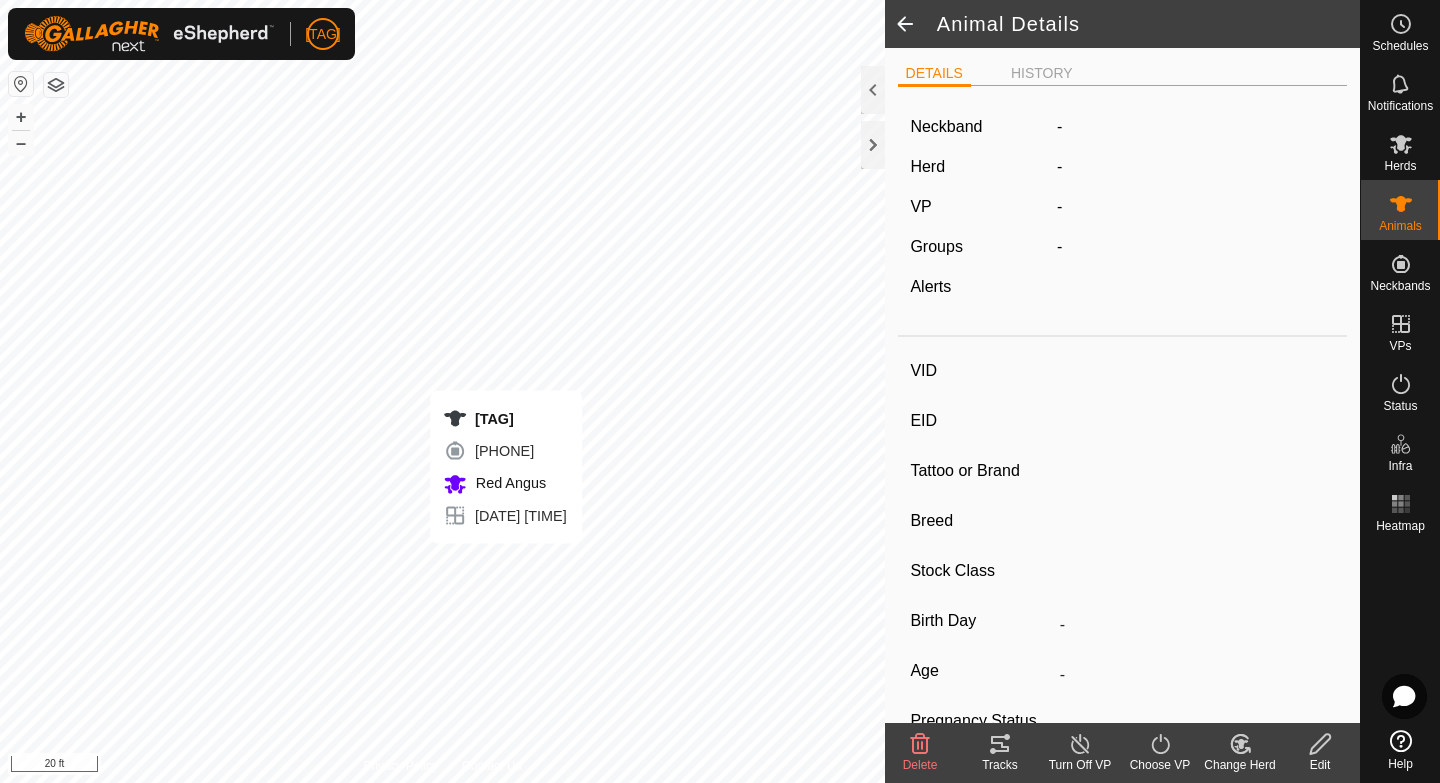 type on "[TAG]" 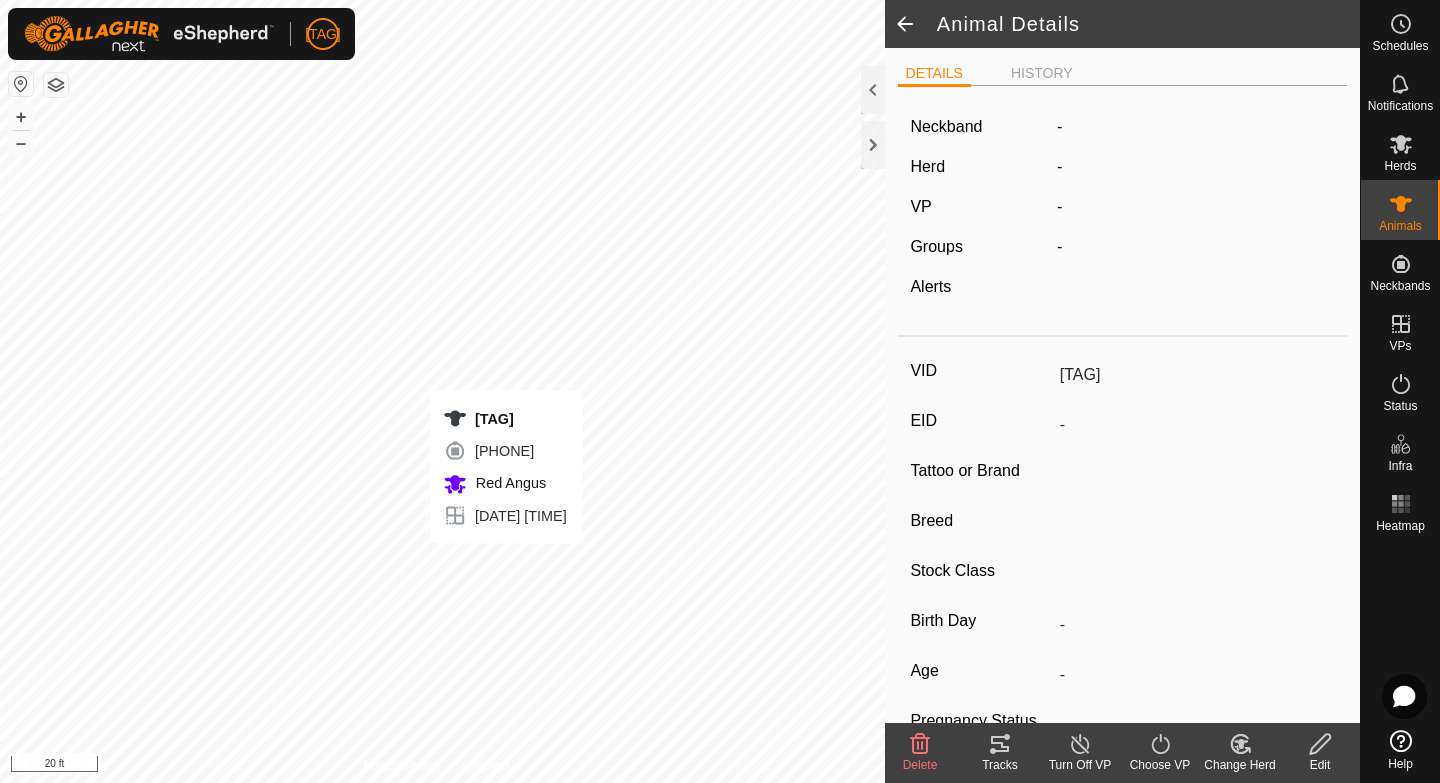 type on "-" 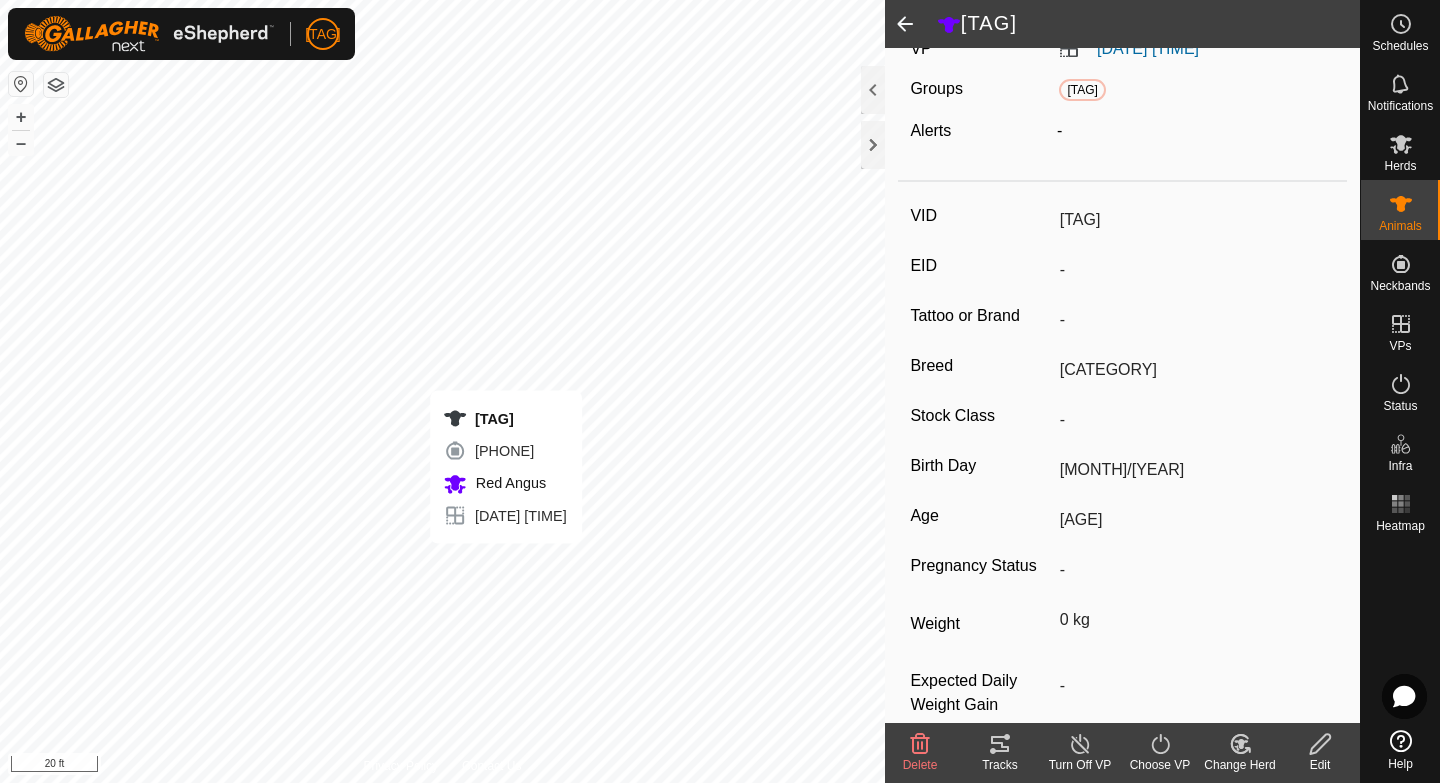 scroll, scrollTop: 201, scrollLeft: 0, axis: vertical 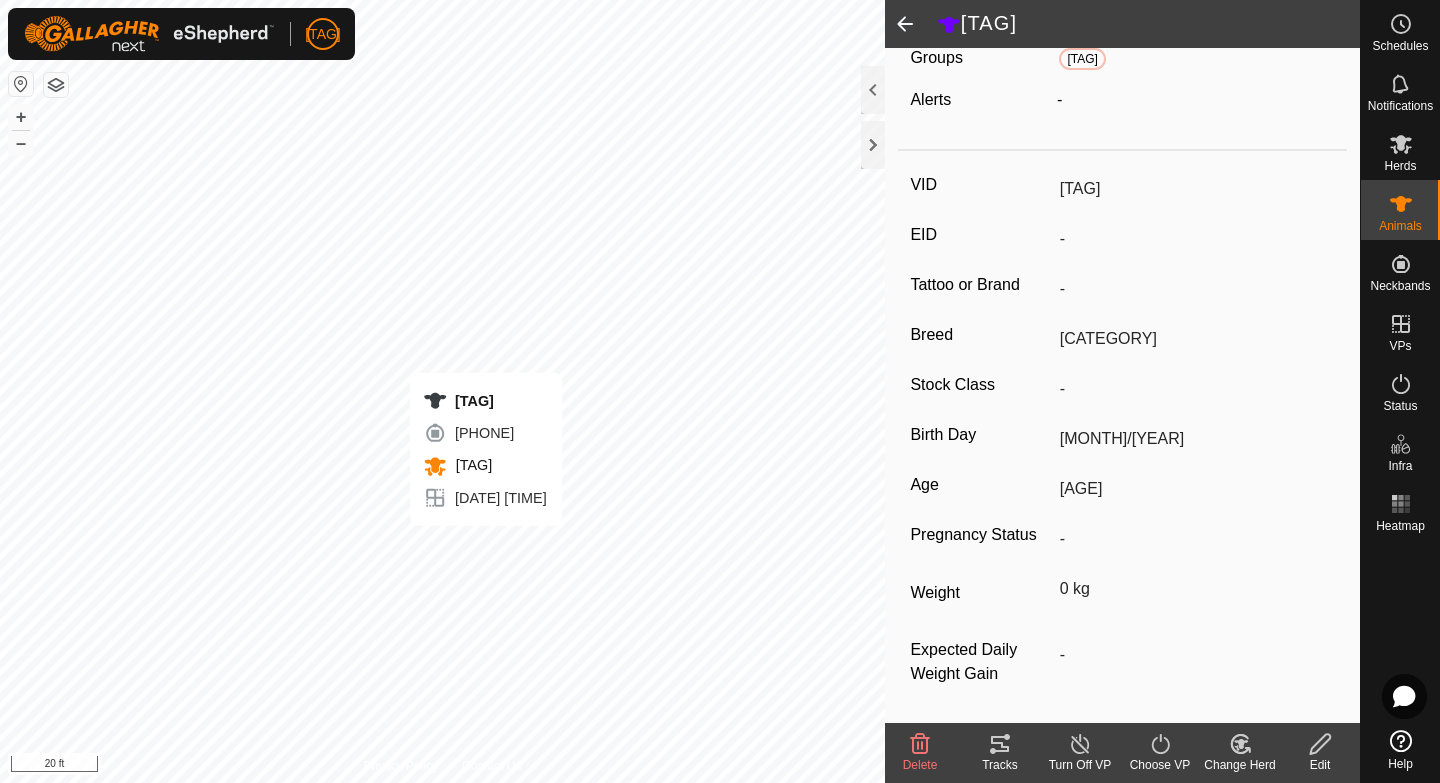 type 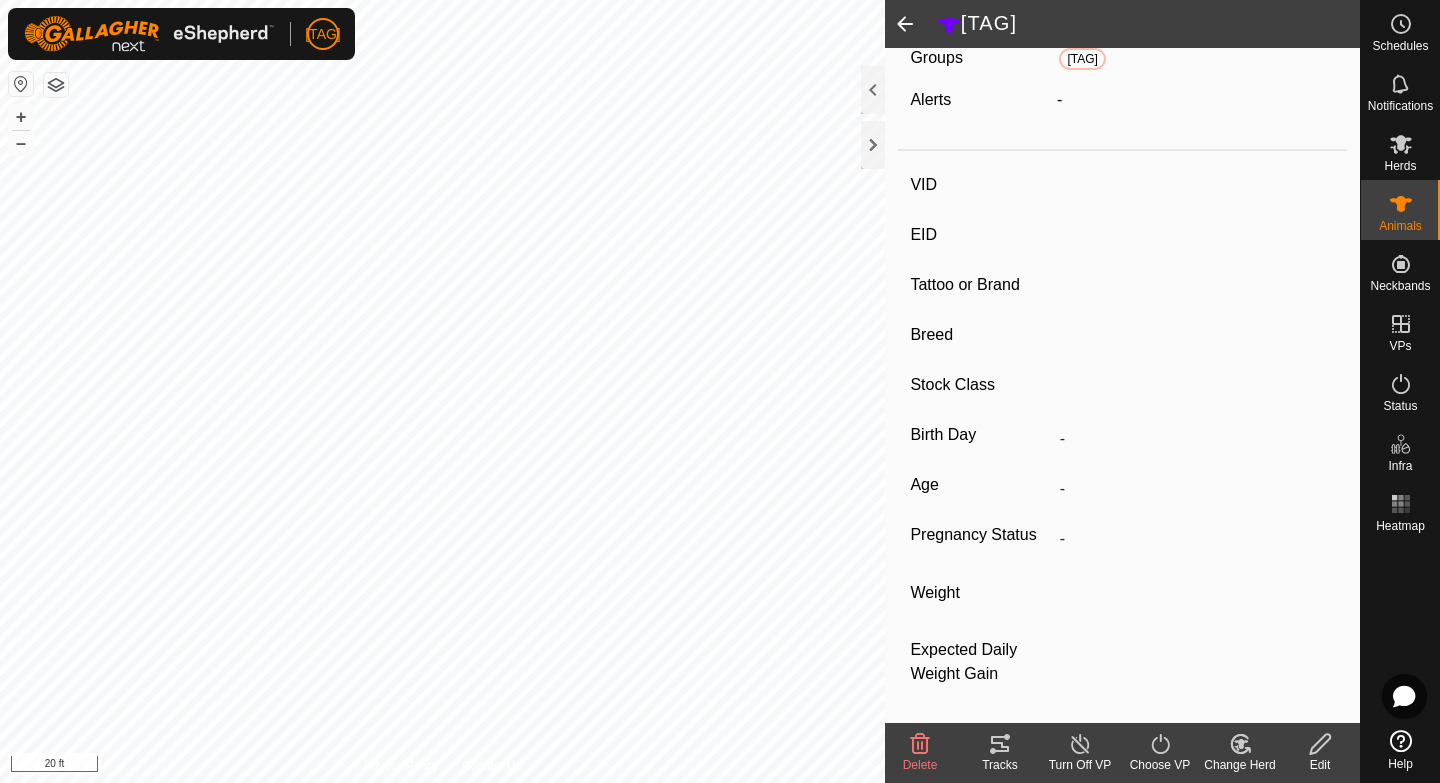 type on "[TAG]" 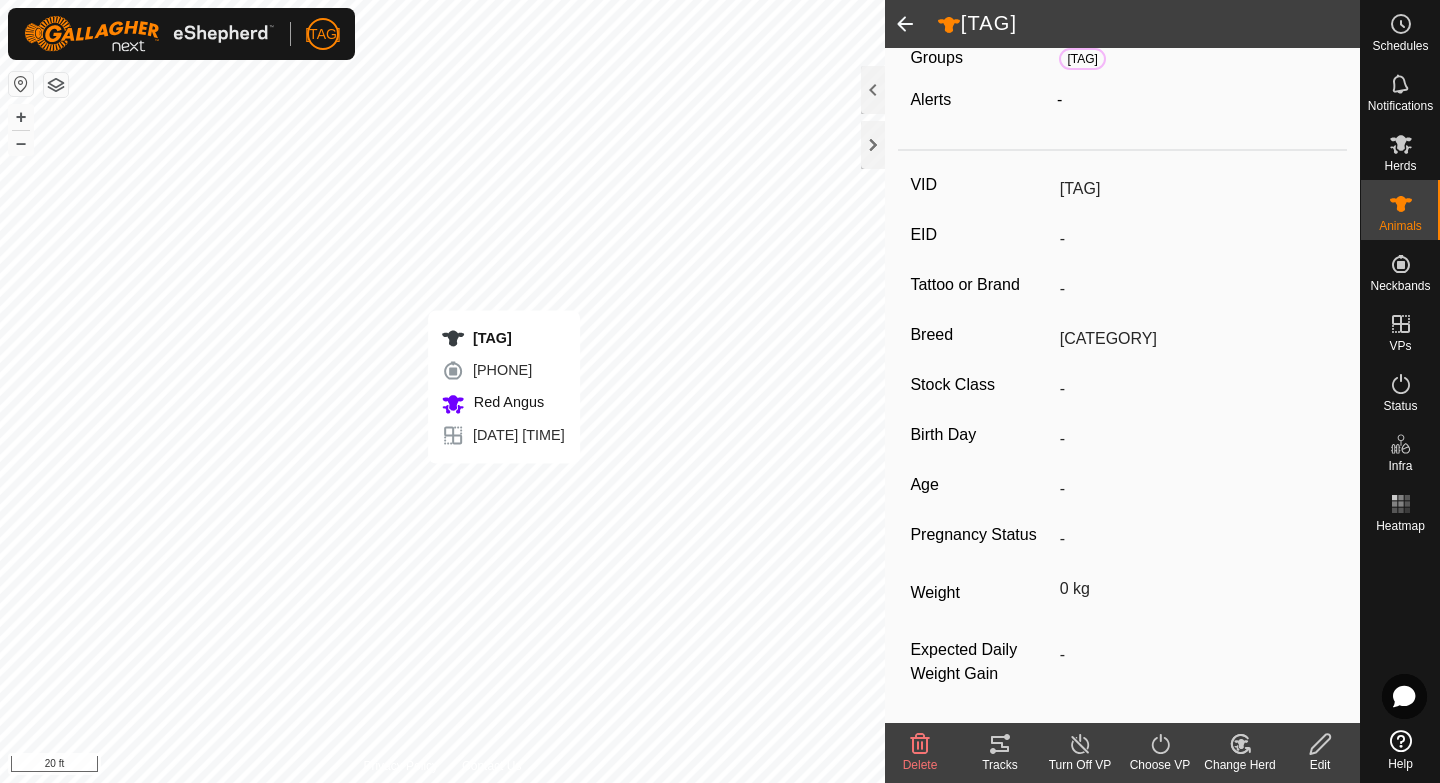type 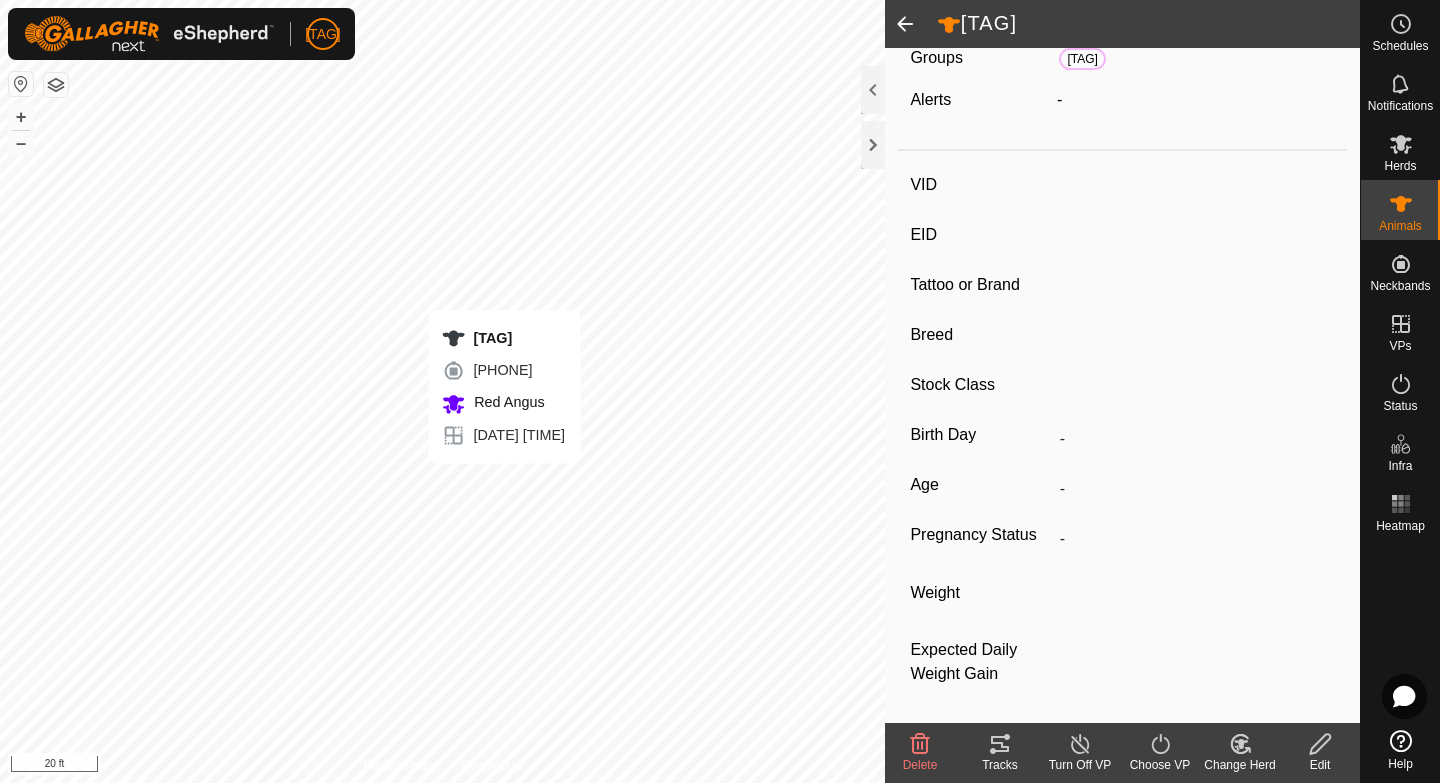 type on "[TAG]" 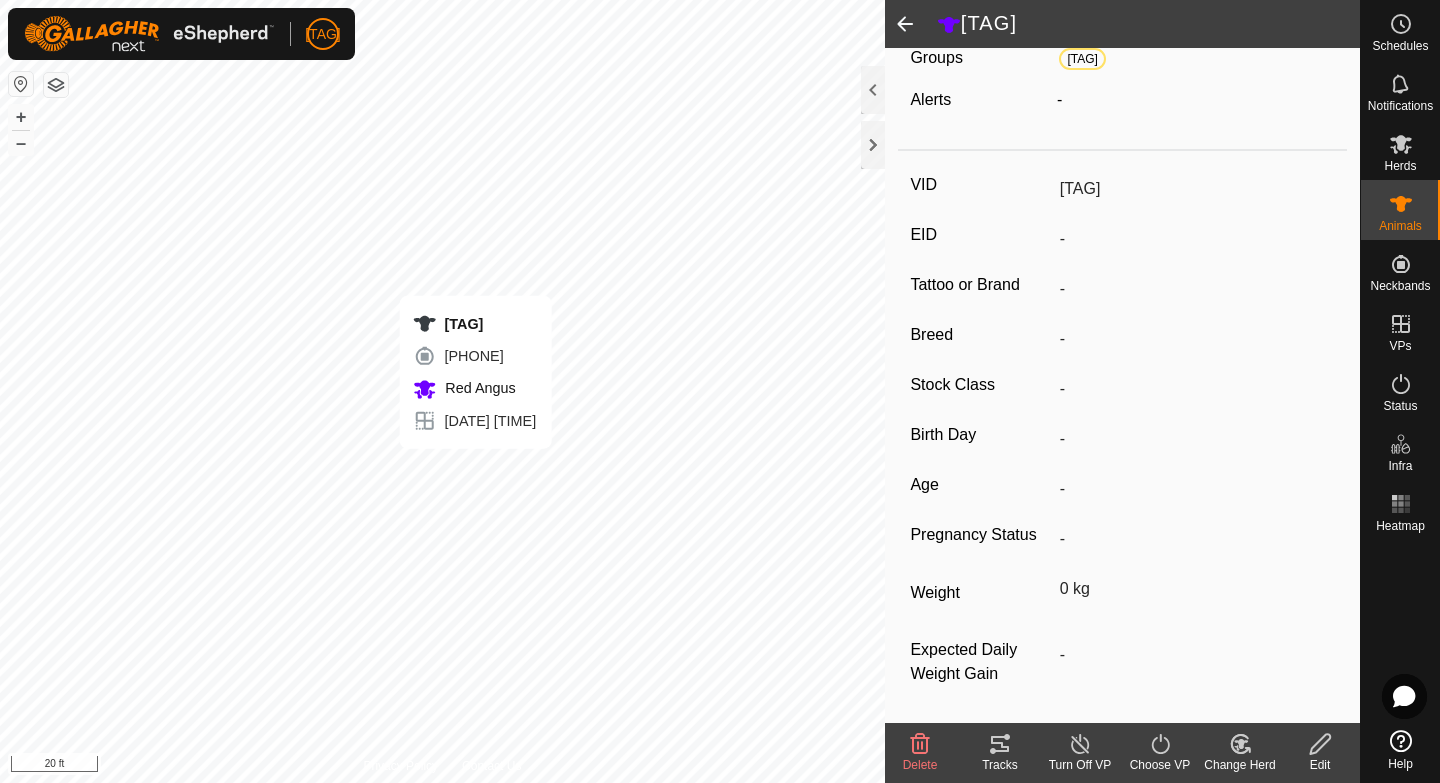 type 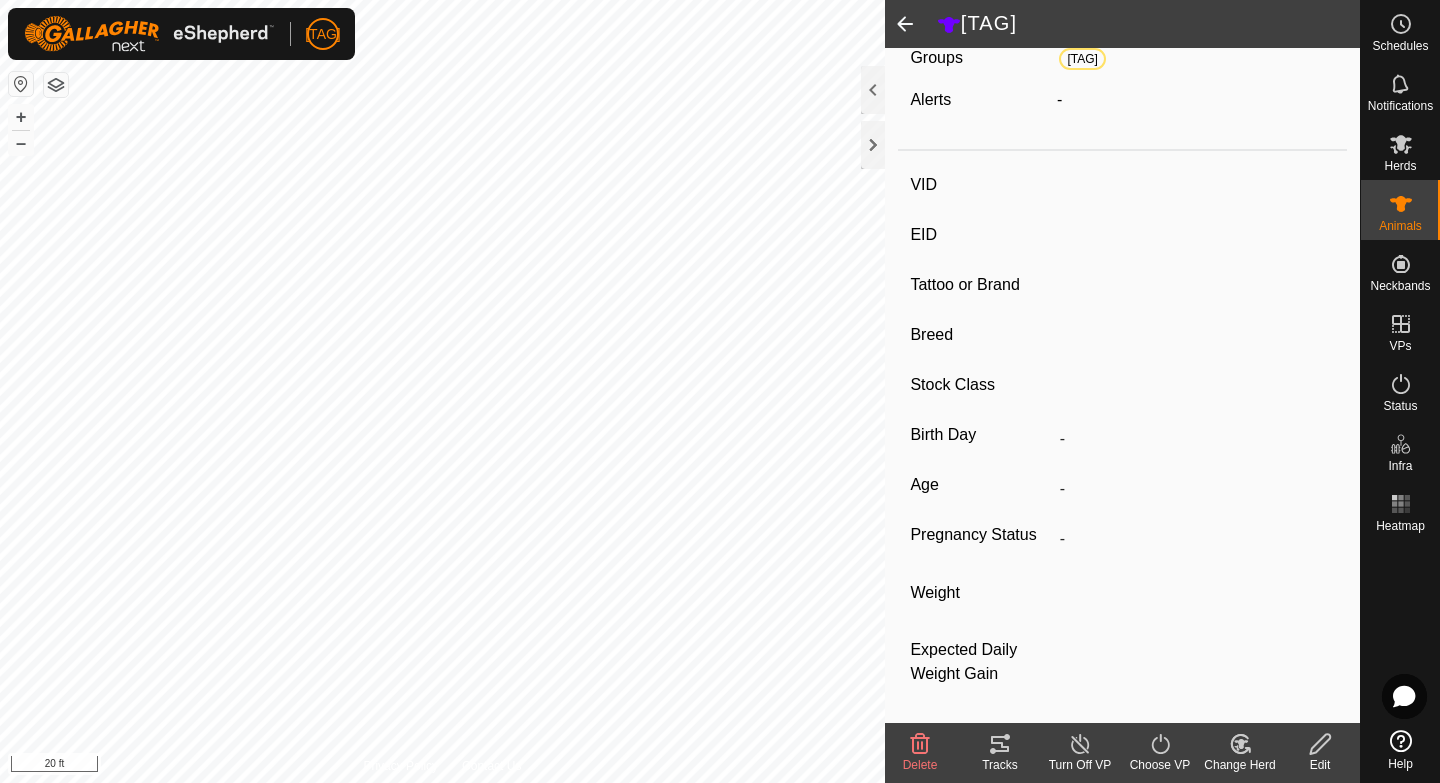 type on "[TAG]" 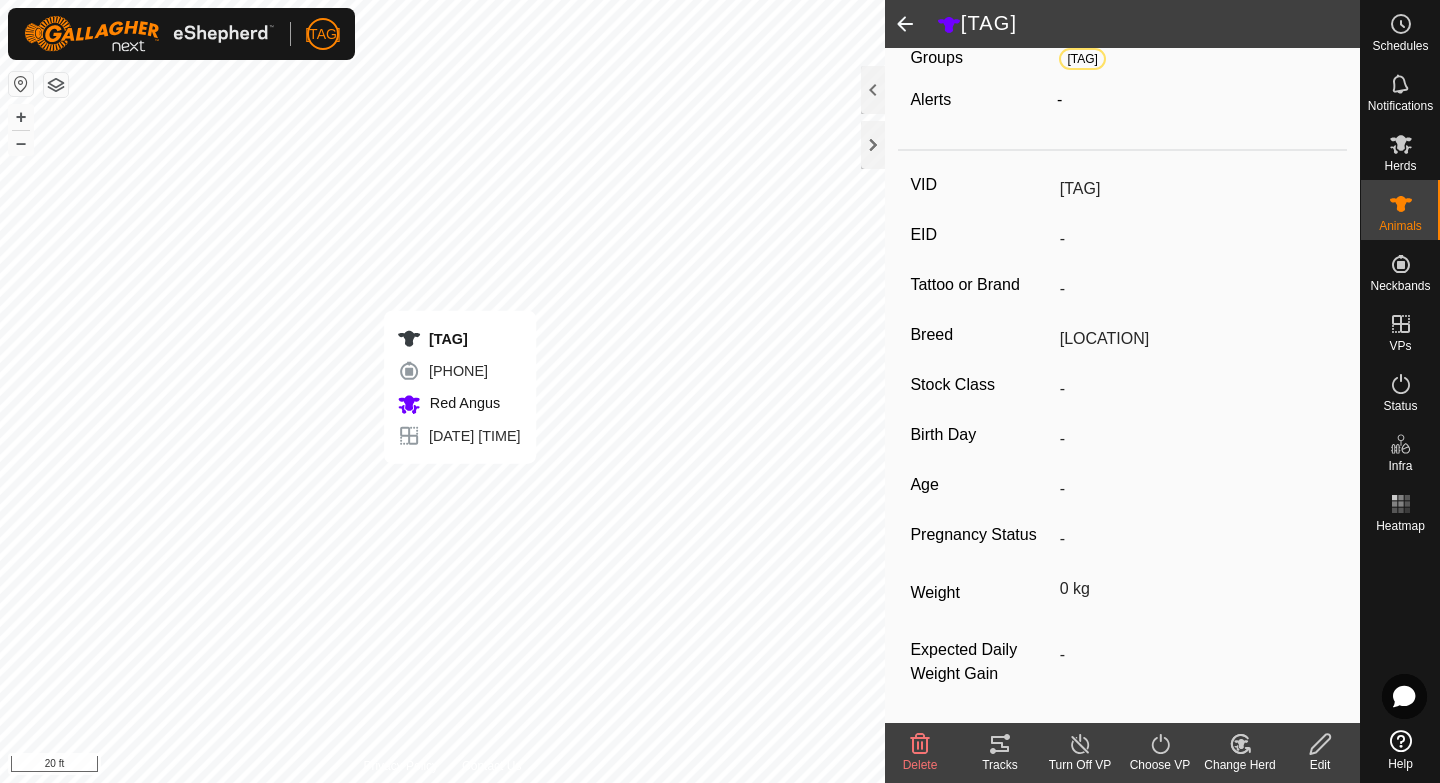 type 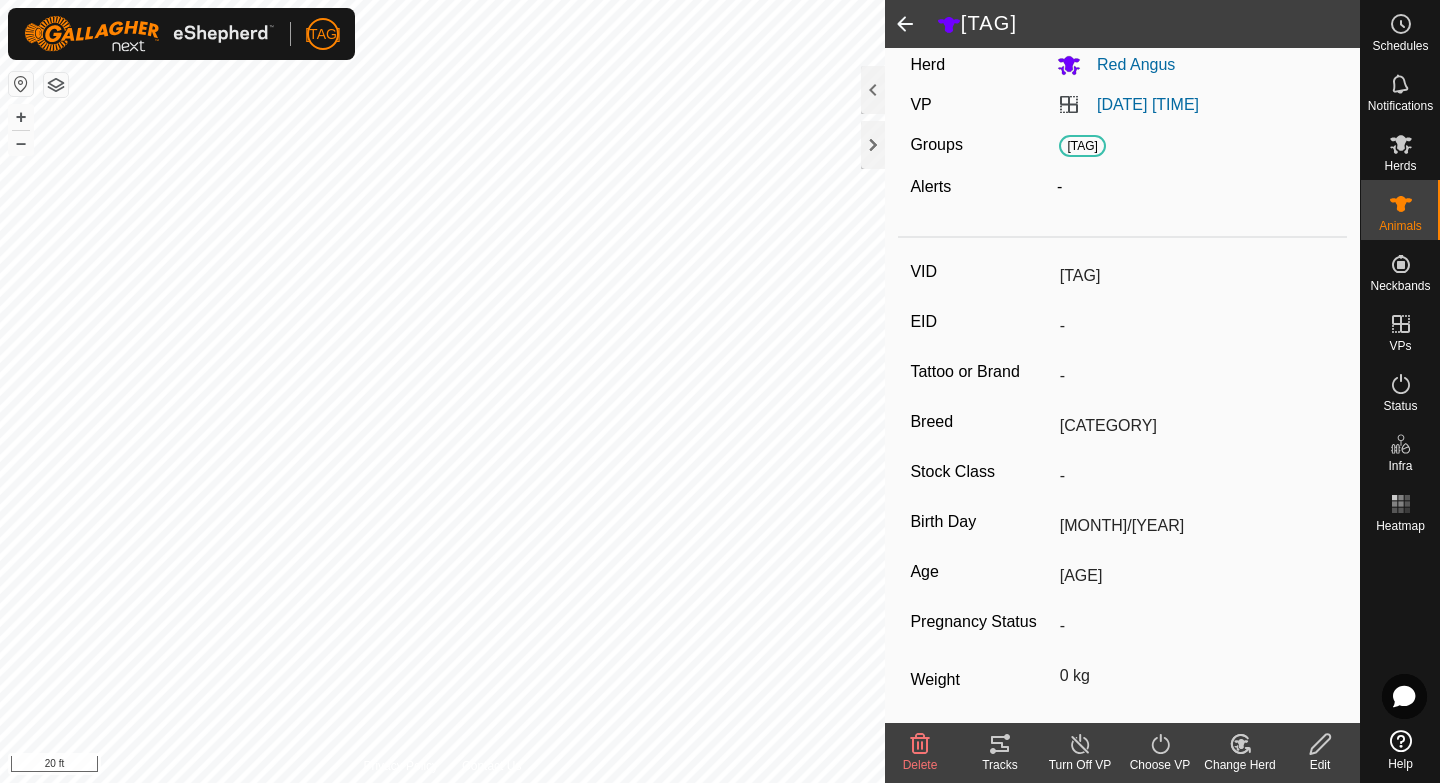 scroll, scrollTop: 201, scrollLeft: 0, axis: vertical 